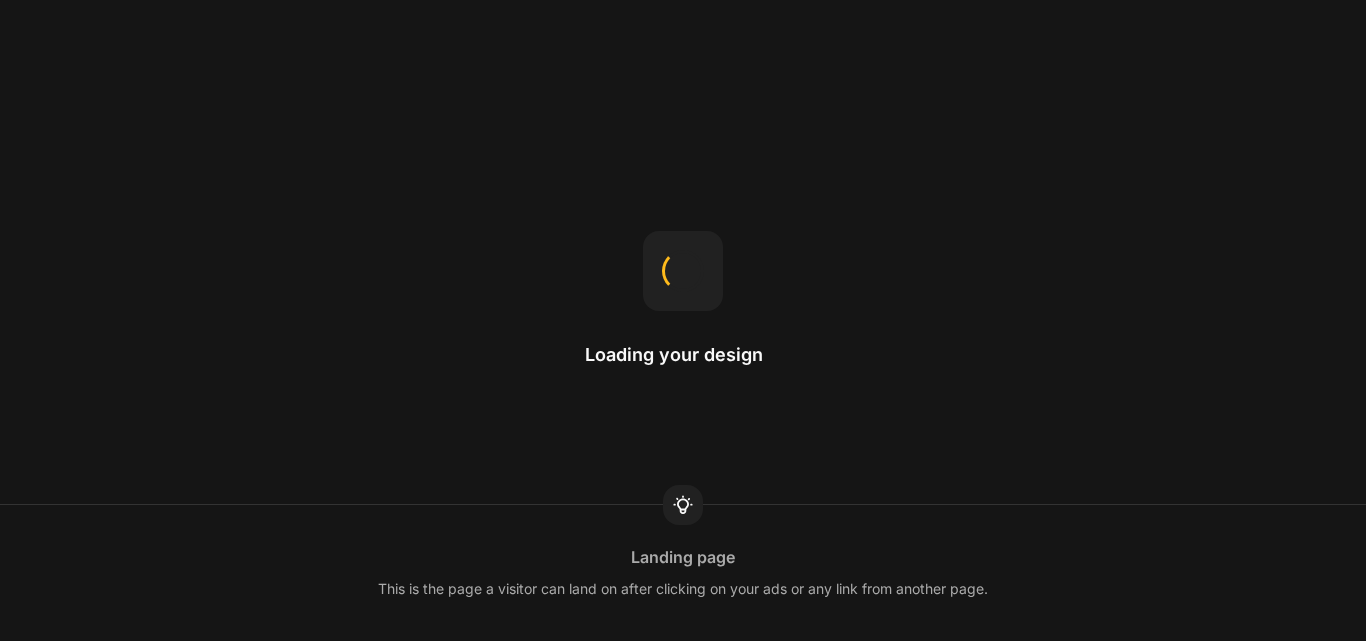 scroll, scrollTop: 0, scrollLeft: 0, axis: both 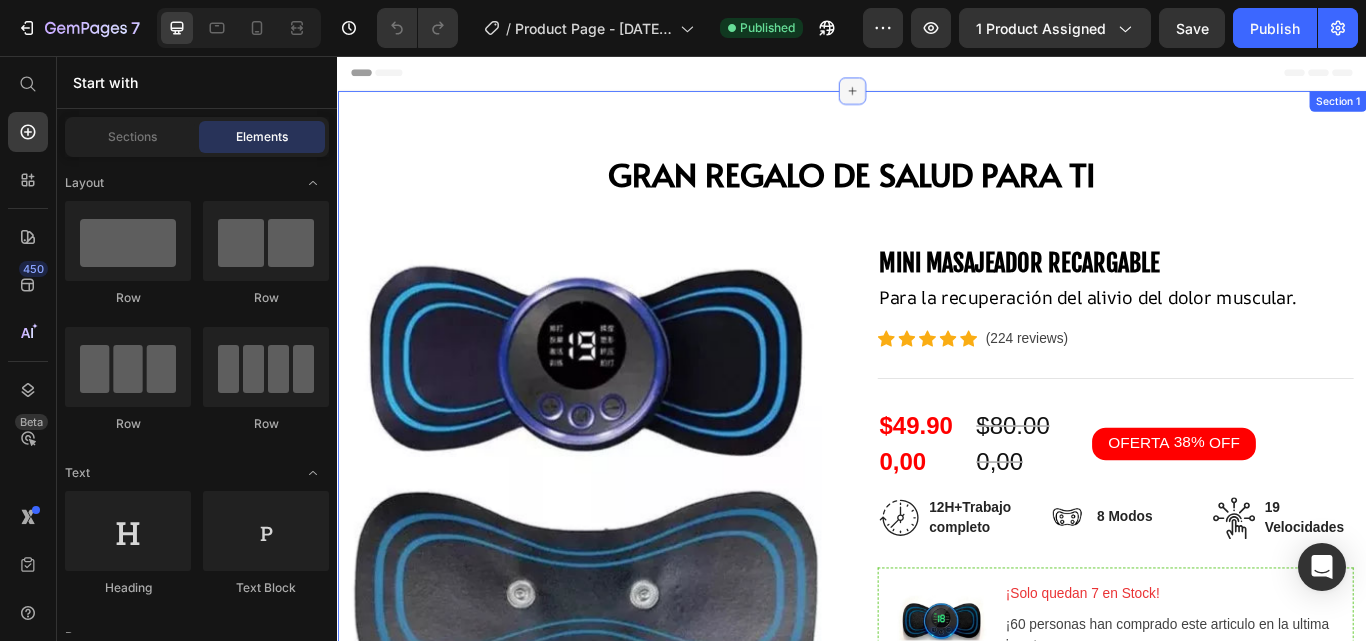 click 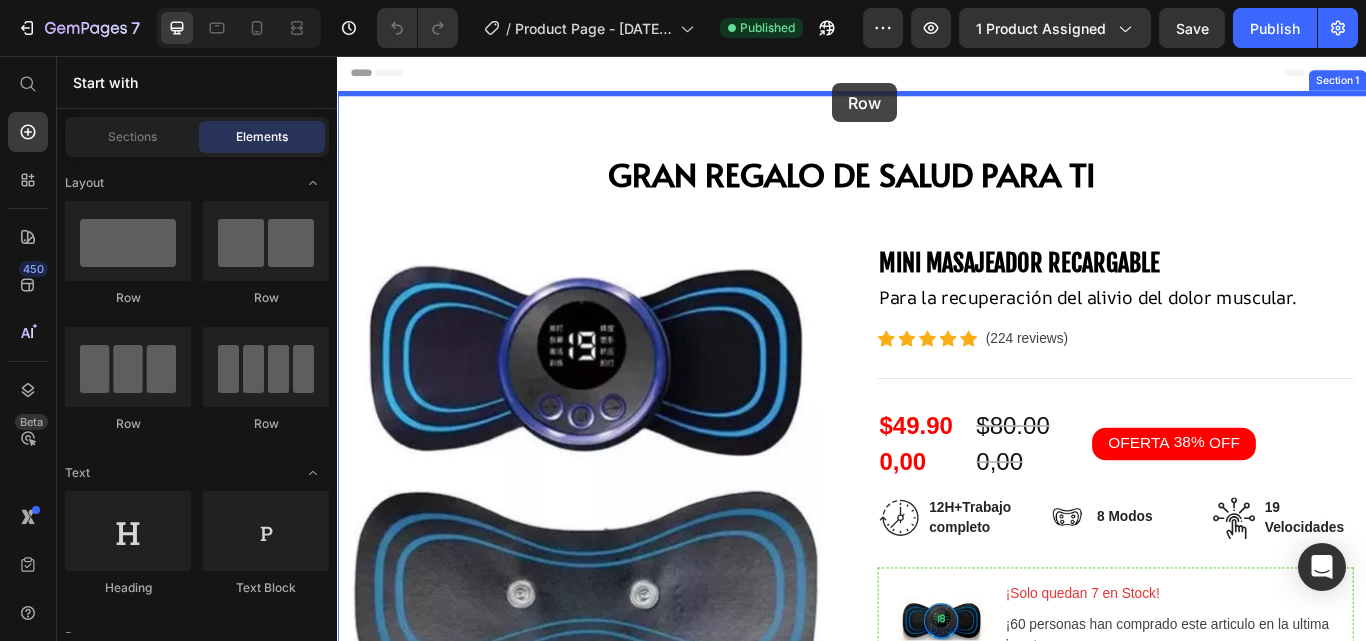 drag, startPoint x: 498, startPoint y: 303, endPoint x: 914, endPoint y: 88, distance: 468.2745 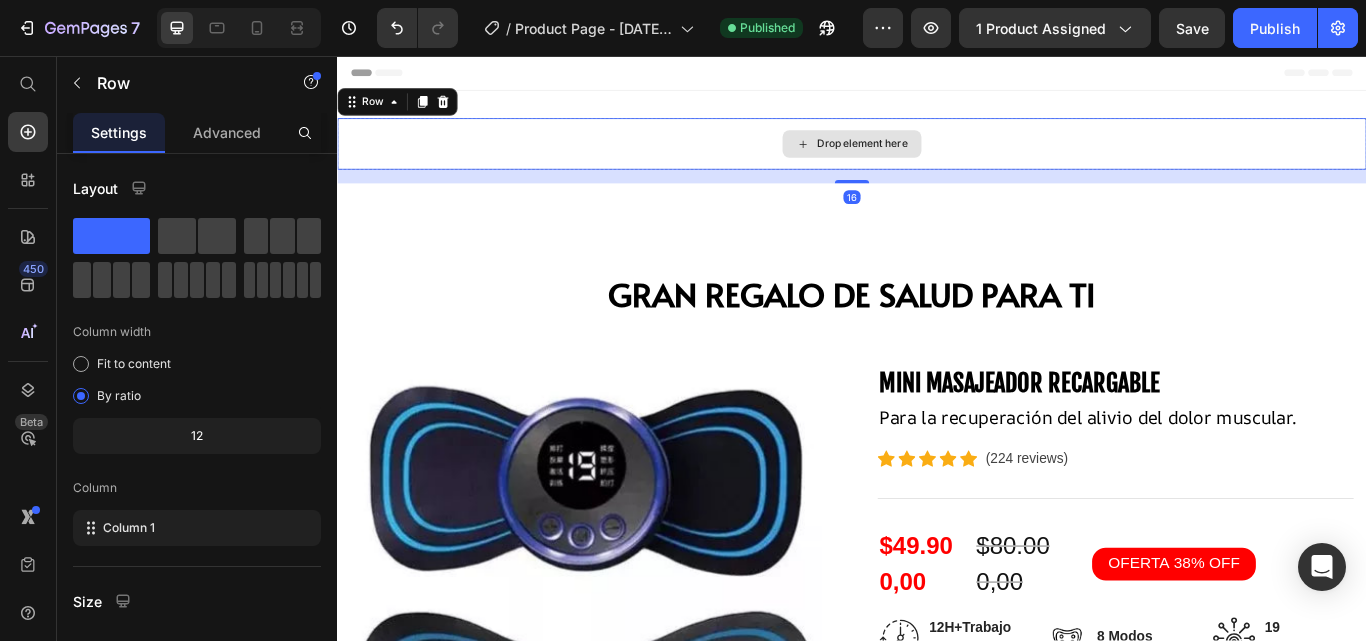click on "Drop element here" at bounding box center [937, 159] 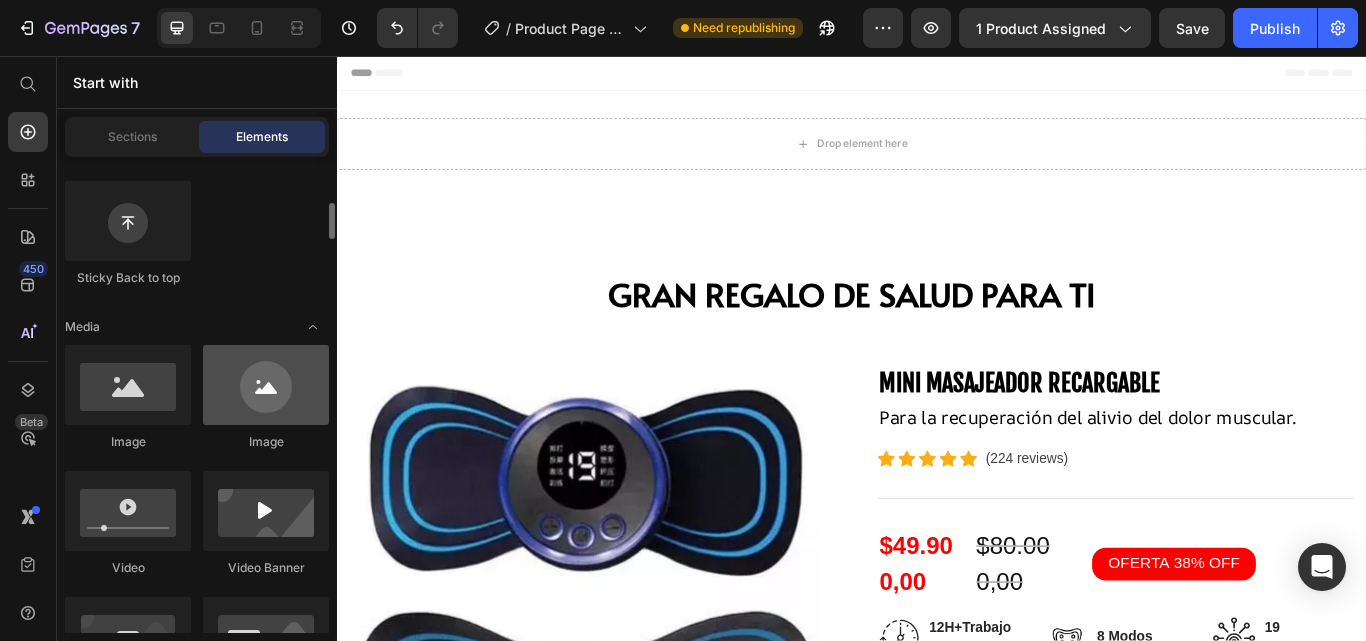scroll, scrollTop: 800, scrollLeft: 0, axis: vertical 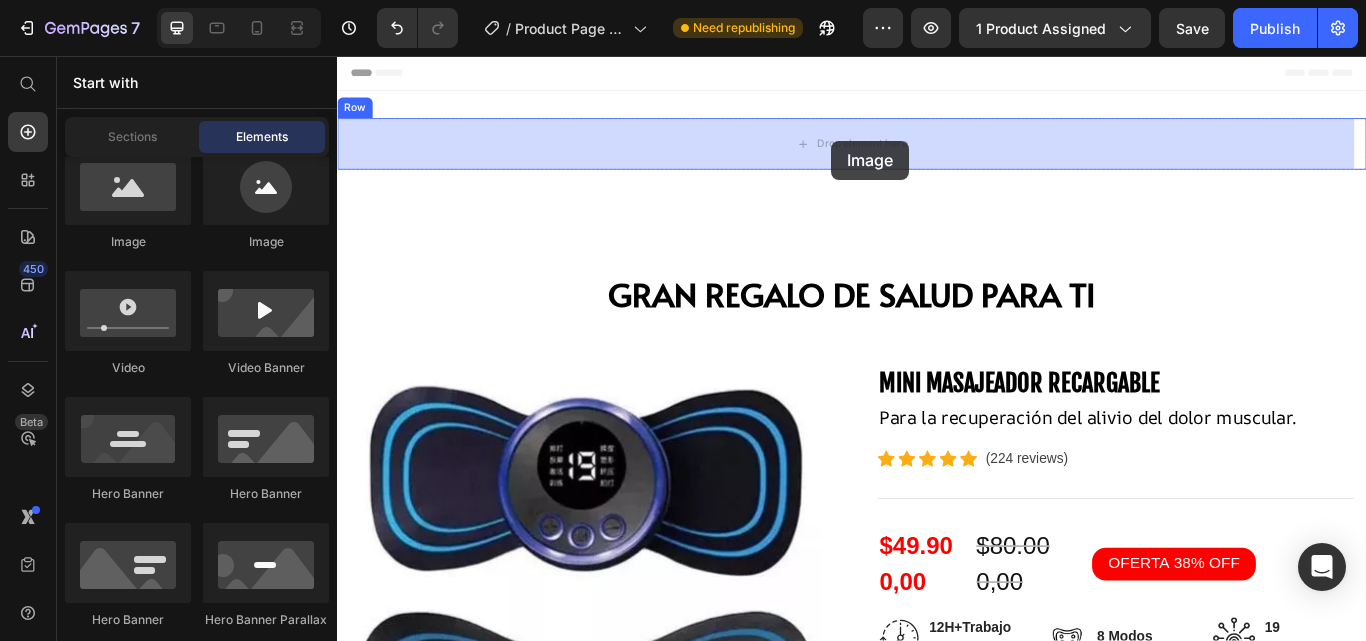 drag, startPoint x: 478, startPoint y: 264, endPoint x: 913, endPoint y: 155, distance: 448.44843 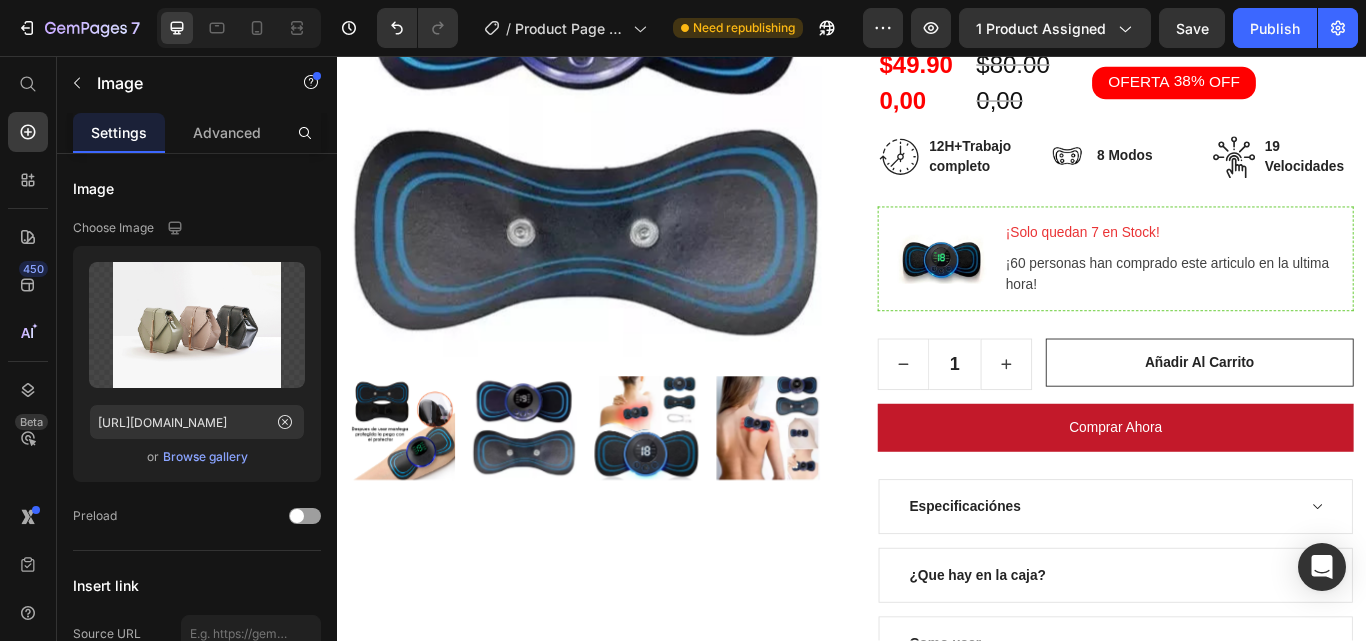 scroll, scrollTop: 500, scrollLeft: 0, axis: vertical 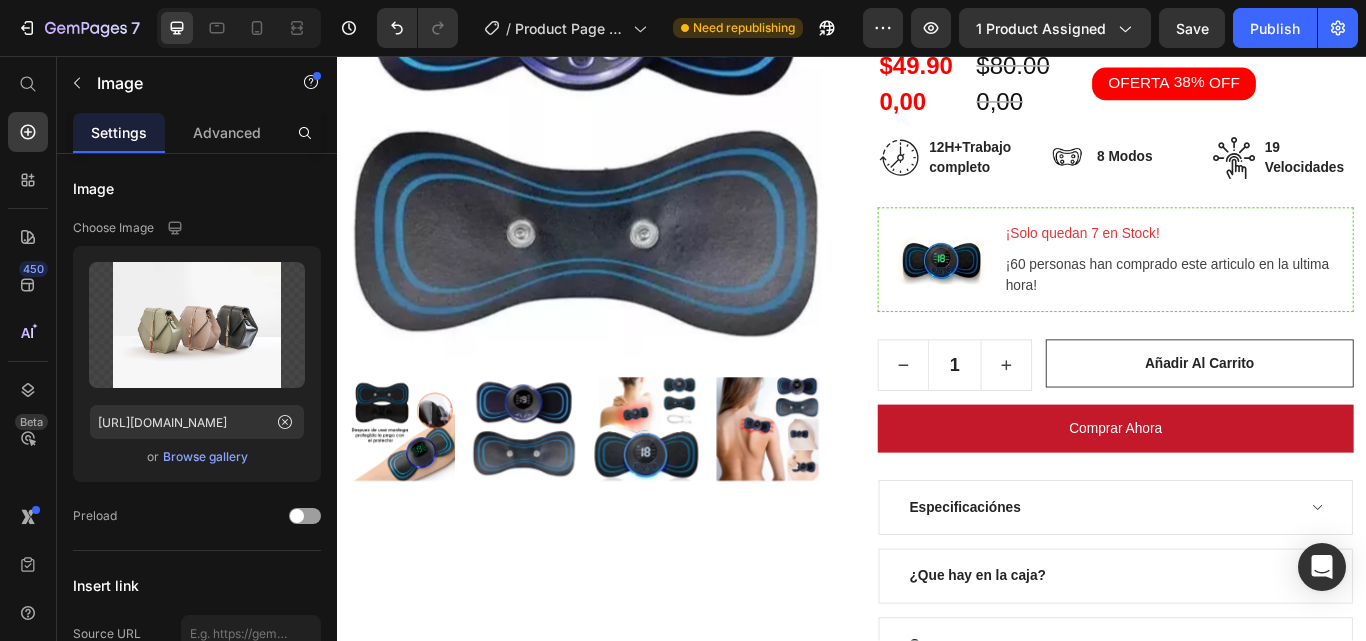 drag, startPoint x: 927, startPoint y: 514, endPoint x: 916, endPoint y: 95, distance: 419.14438 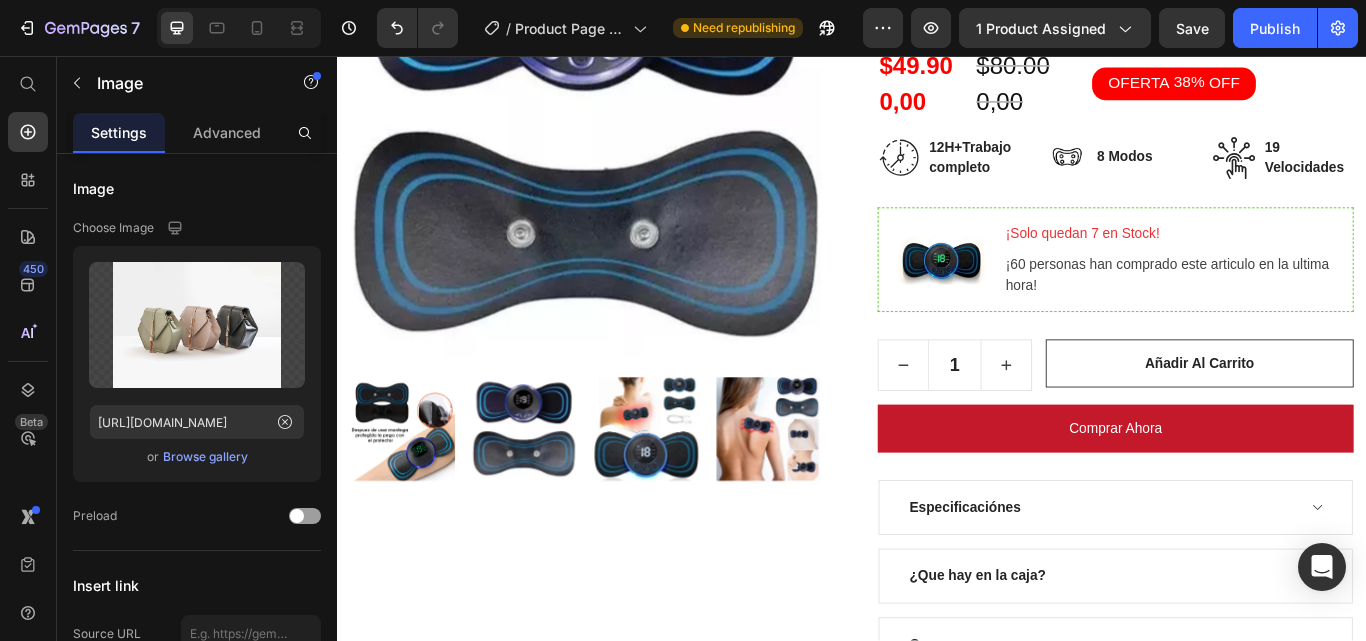 drag, startPoint x: 931, startPoint y: 513, endPoint x: 922, endPoint y: 377, distance: 136.29747 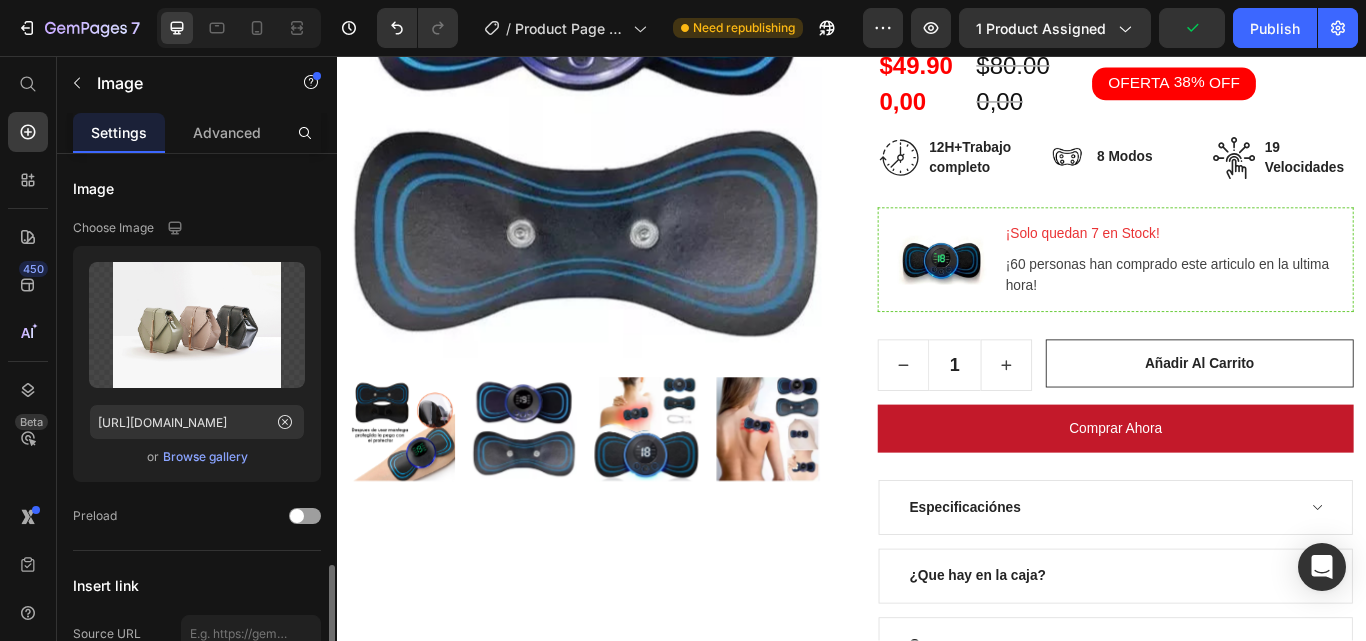 scroll, scrollTop: 500, scrollLeft: 0, axis: vertical 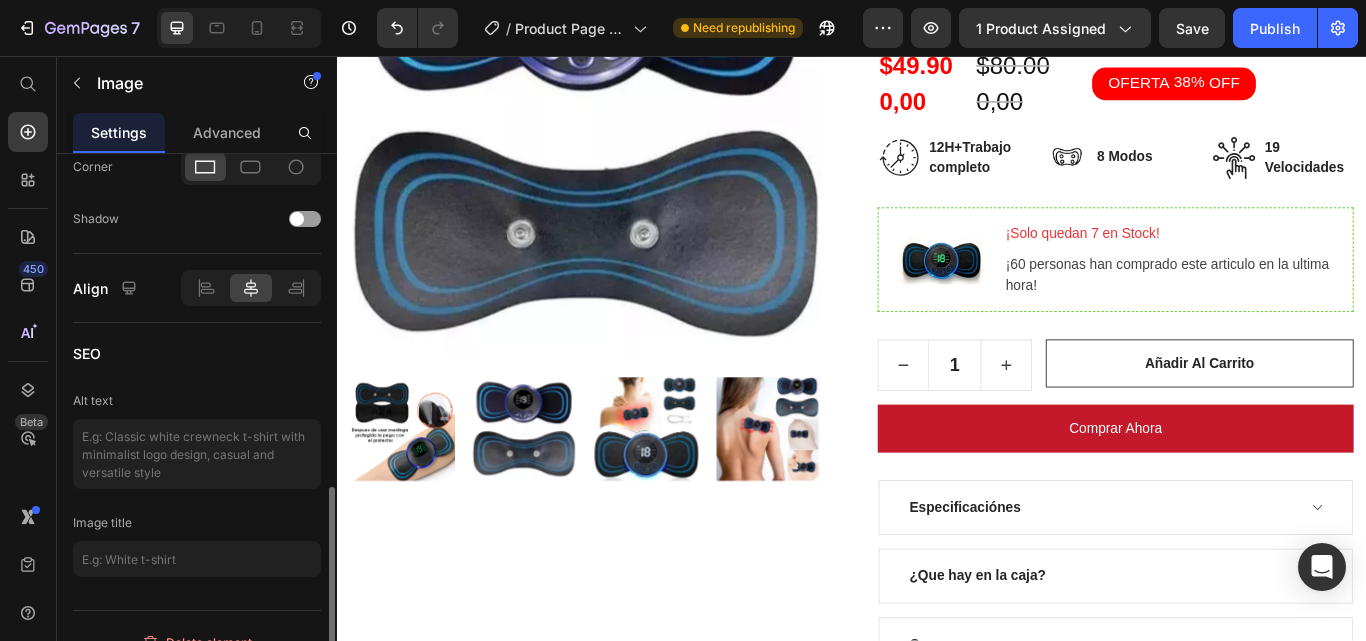click at bounding box center (937, -371) 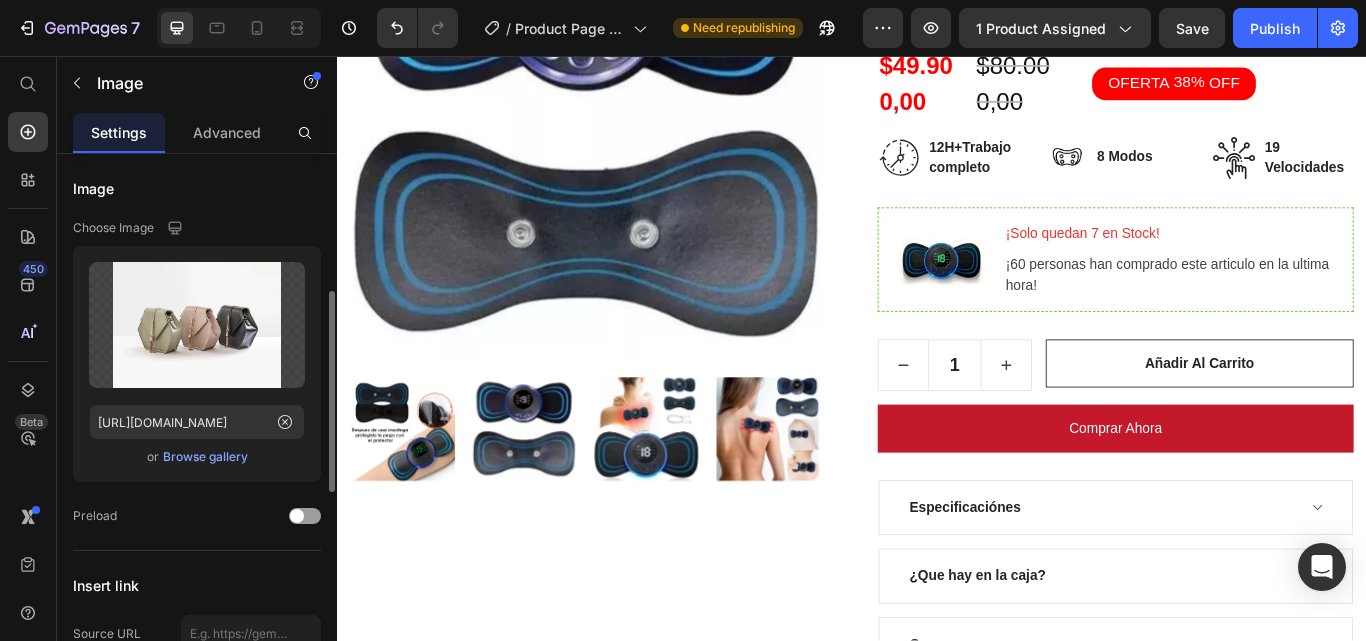 scroll, scrollTop: 100, scrollLeft: 0, axis: vertical 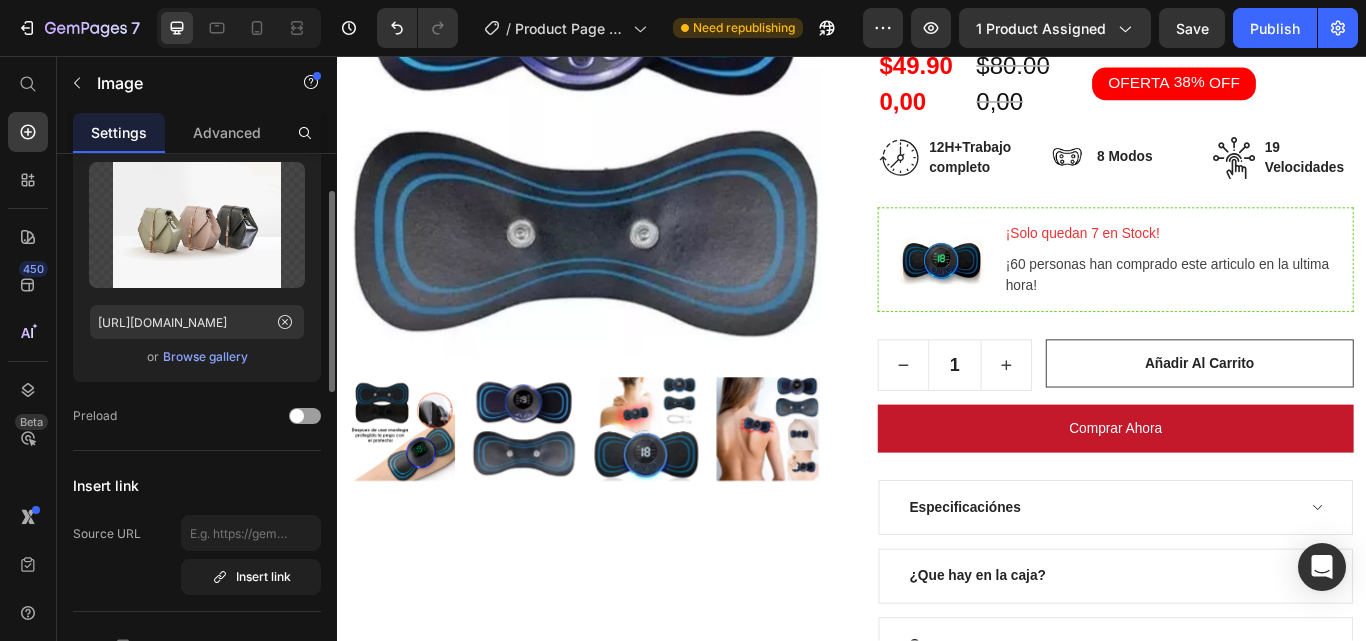 click on "Browse gallery" at bounding box center (205, 357) 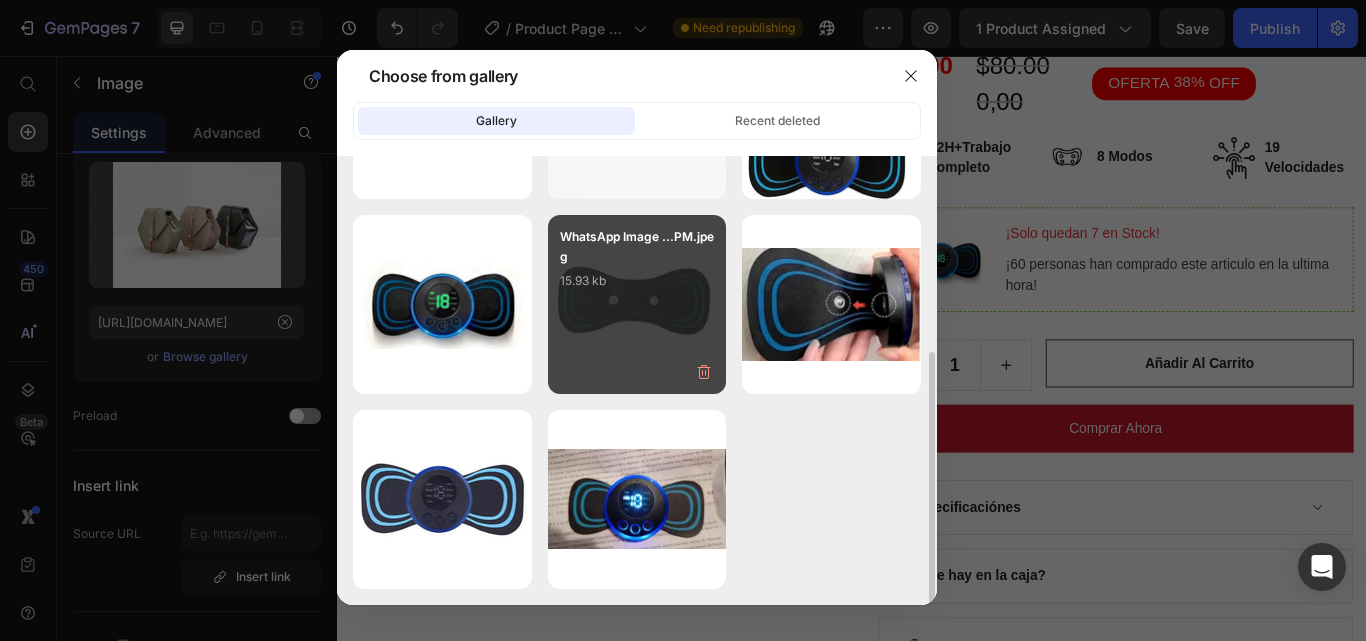 scroll, scrollTop: 0, scrollLeft: 0, axis: both 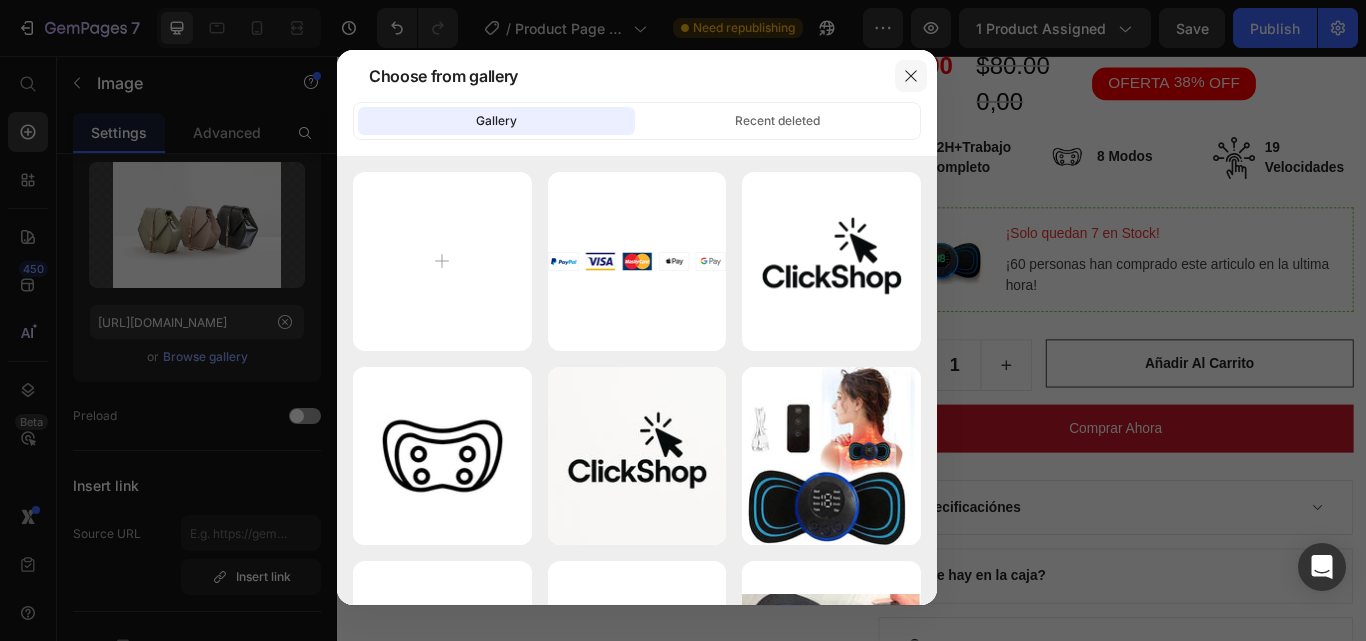click 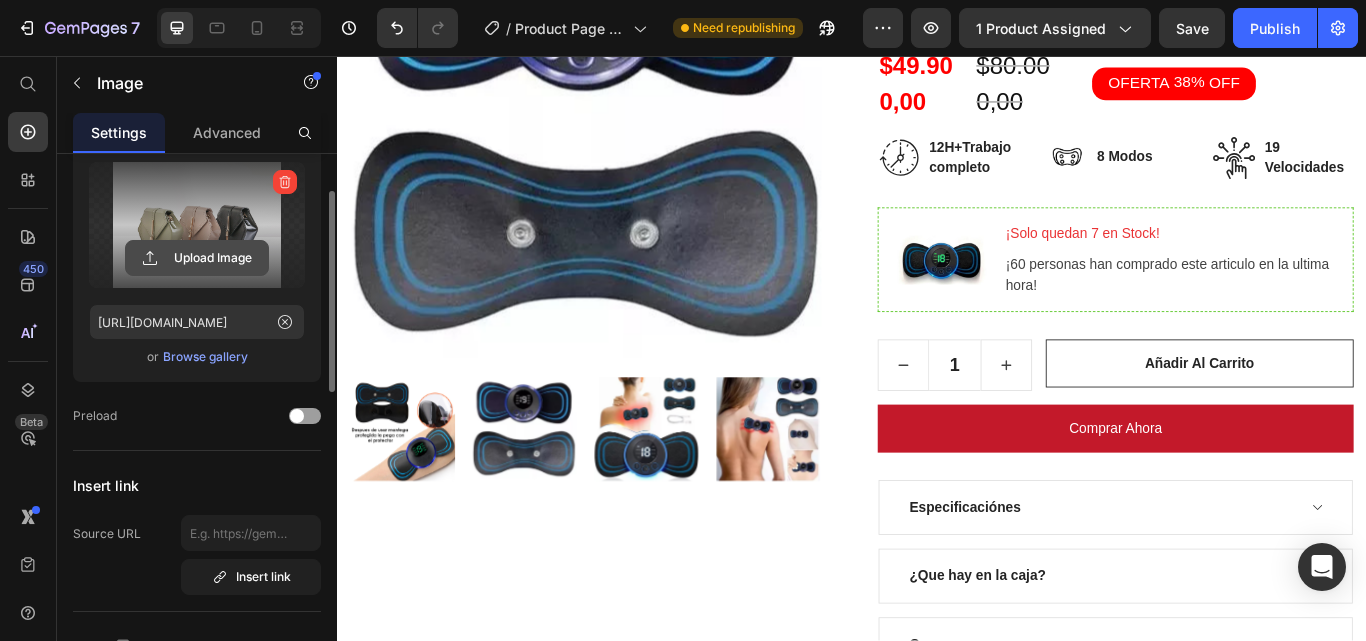 click 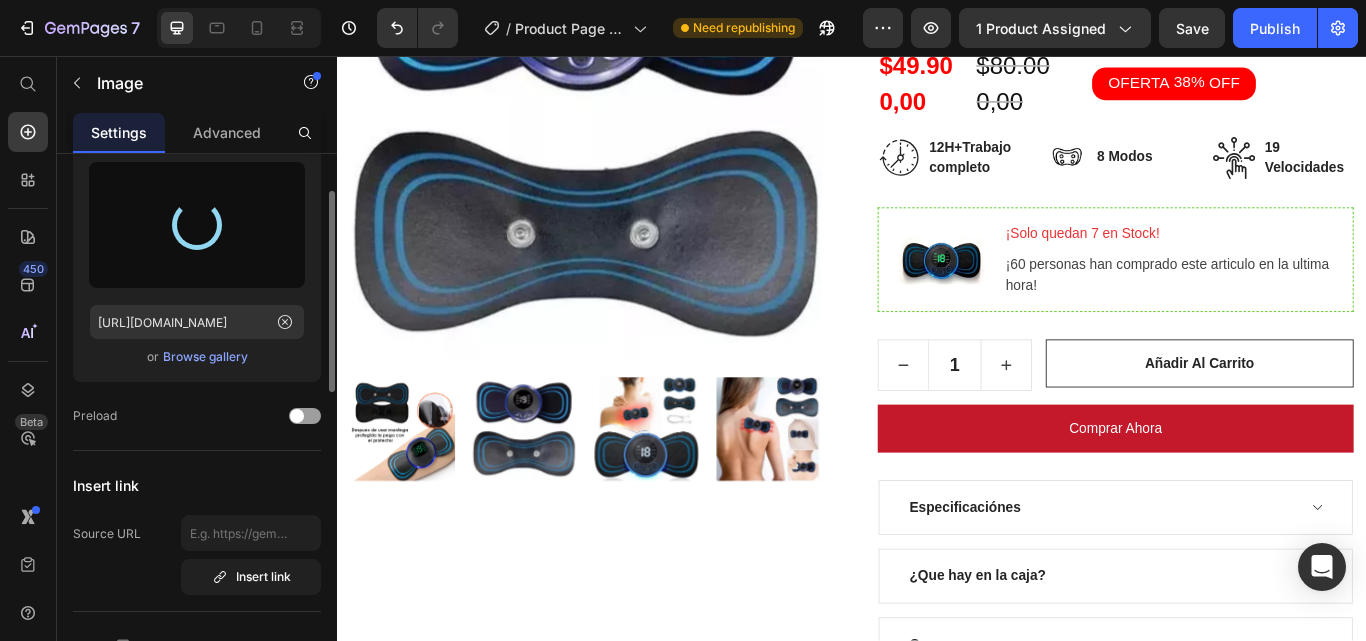 type on "[URL][DOMAIN_NAME]" 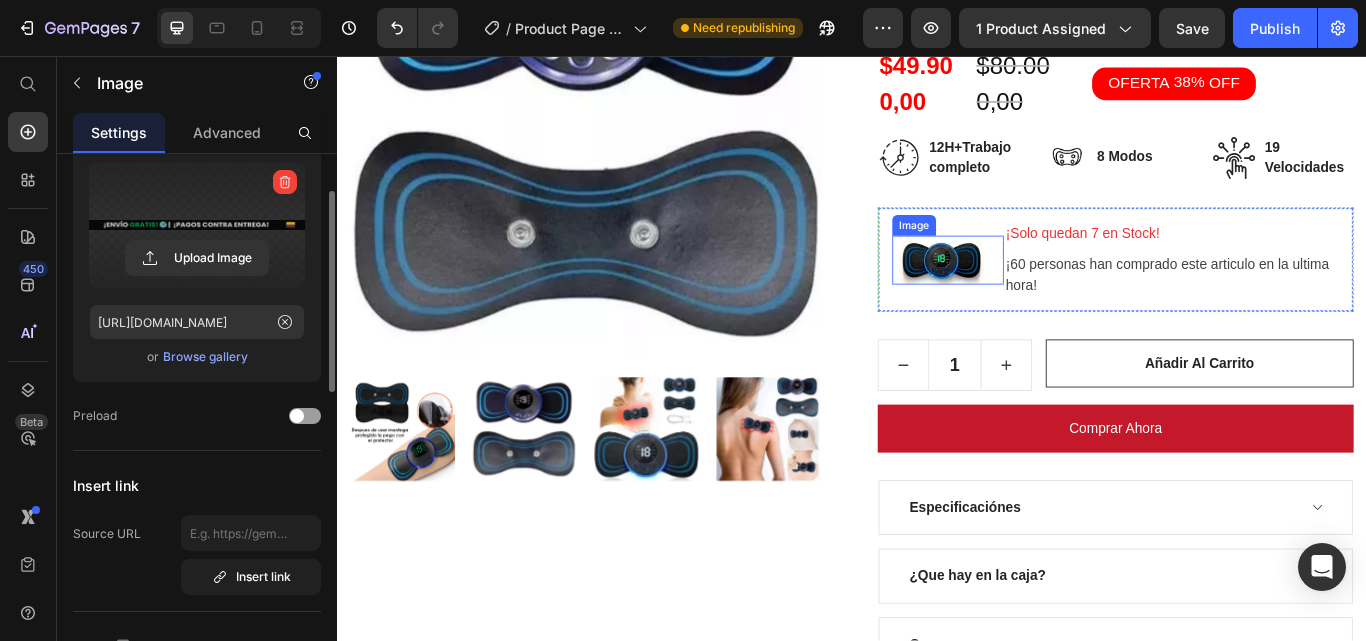 scroll, scrollTop: 0, scrollLeft: 0, axis: both 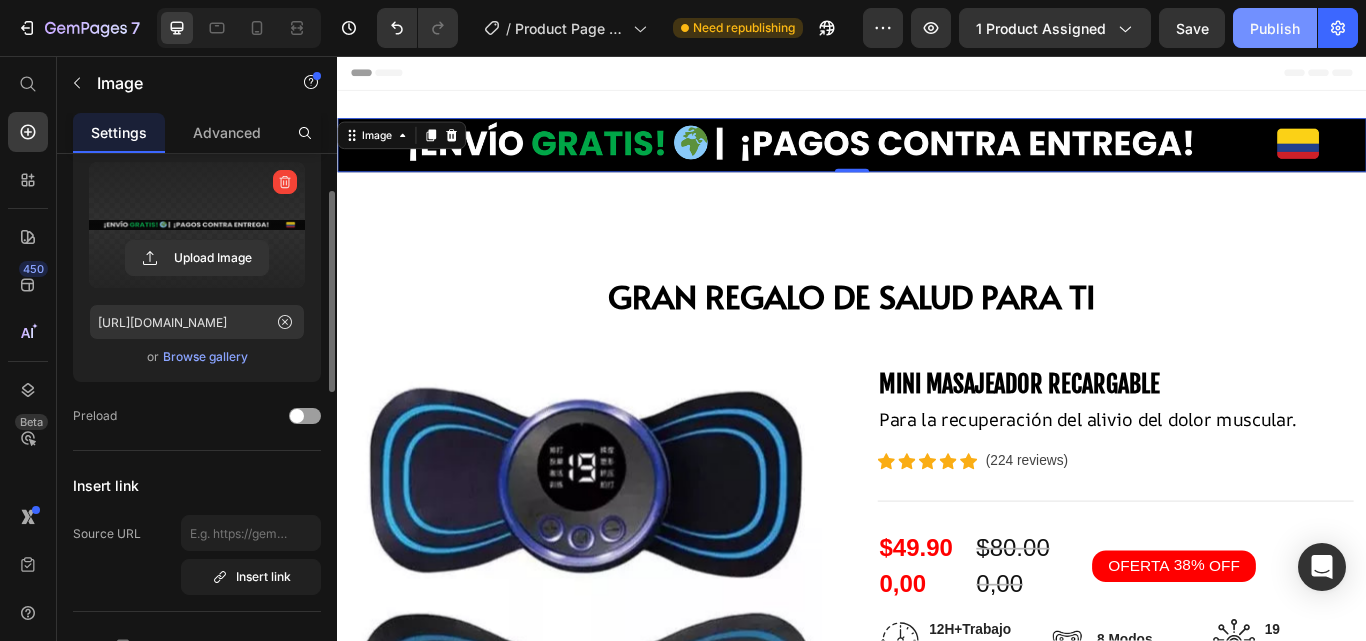 click on "Publish" 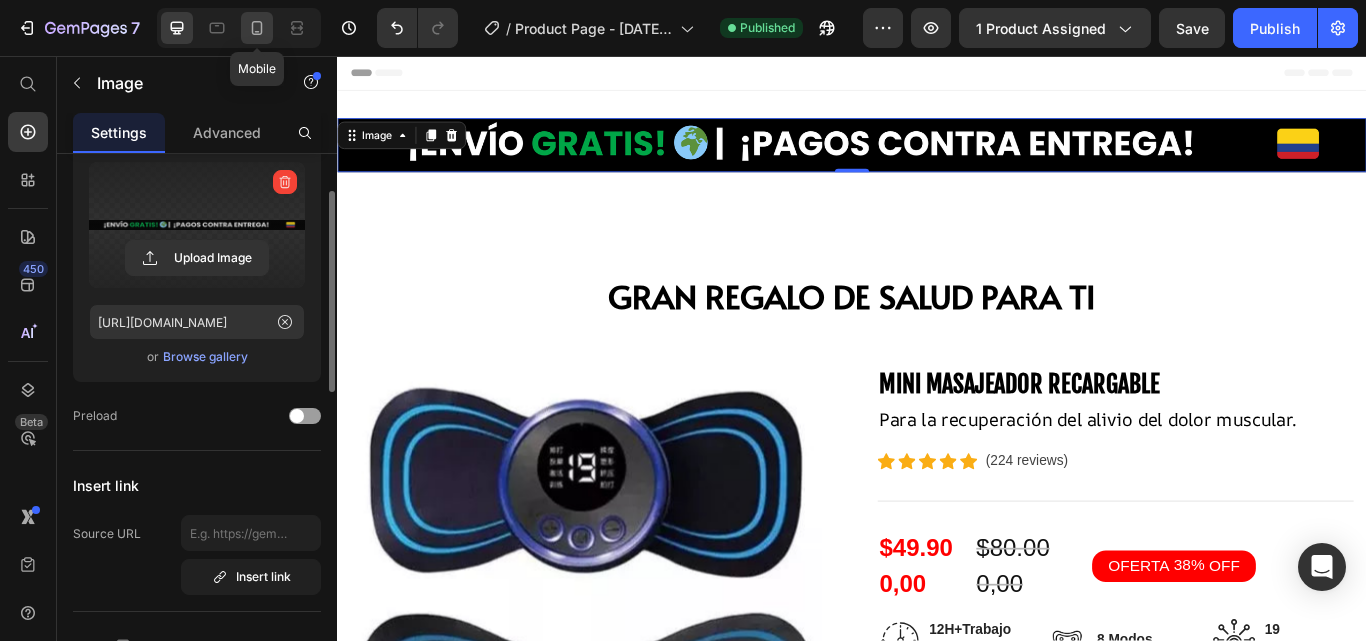 click 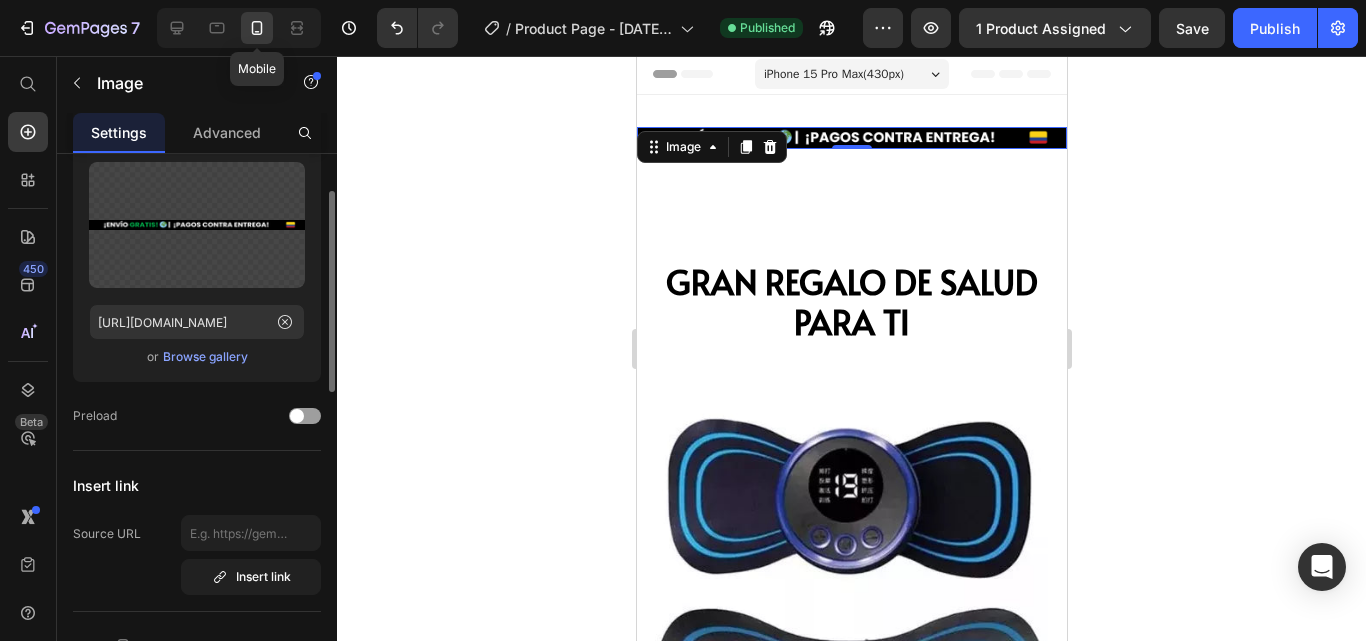 scroll, scrollTop: 3, scrollLeft: 0, axis: vertical 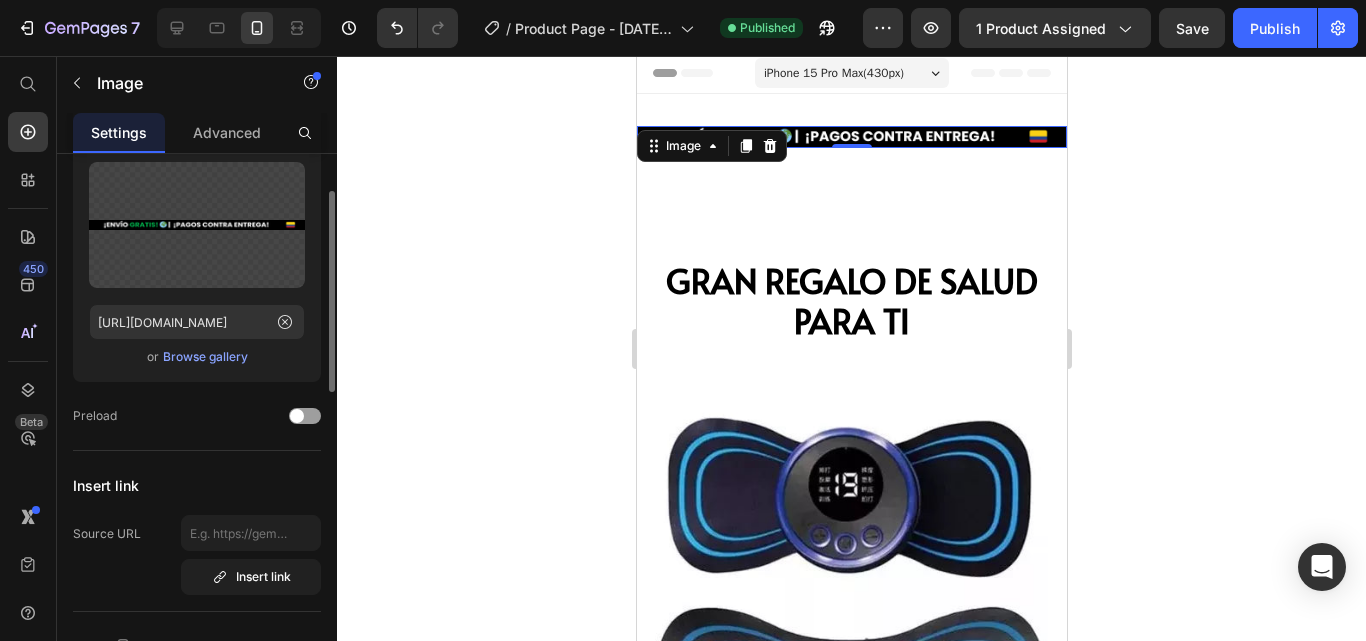click 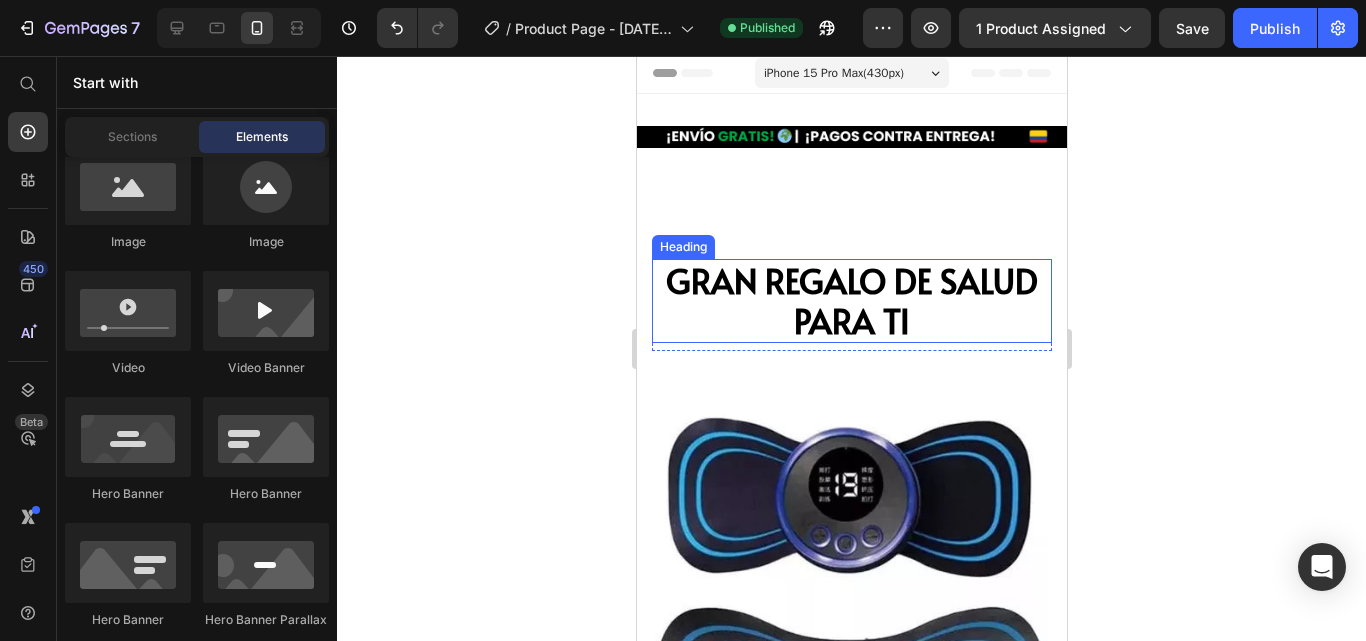 click on "GRAN REGALO DE SALUD PARA TI" at bounding box center (851, 300) 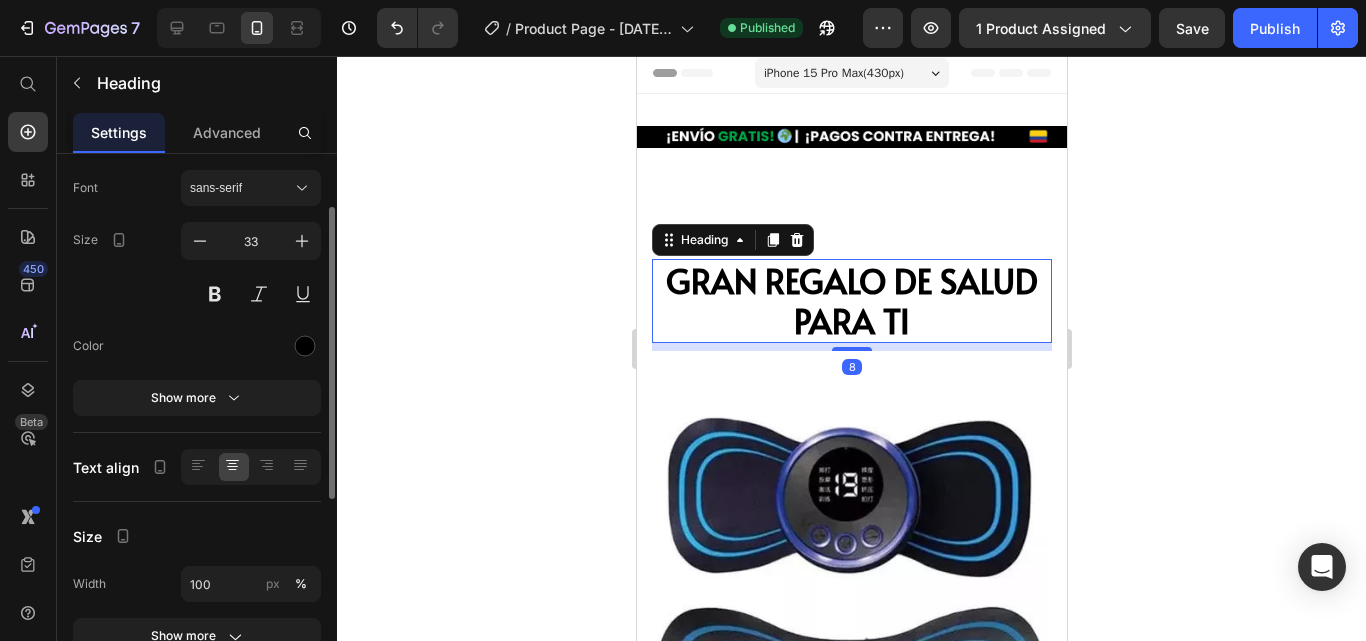 scroll, scrollTop: 0, scrollLeft: 0, axis: both 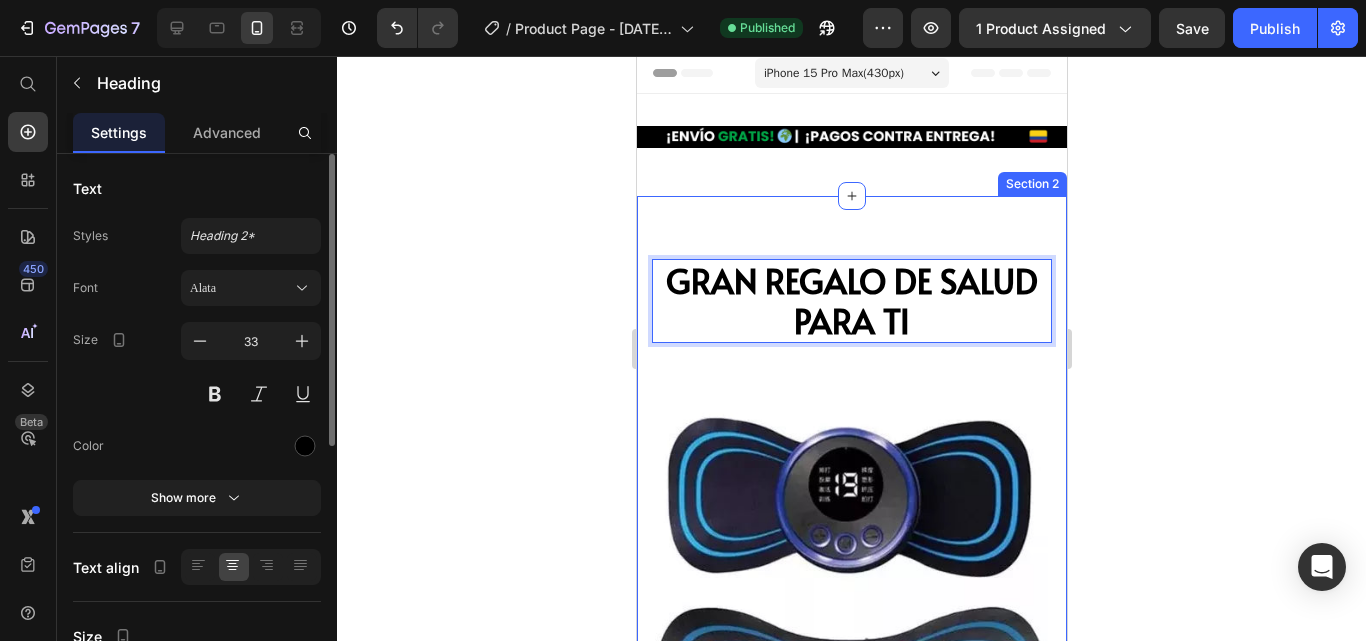 drag, startPoint x: 890, startPoint y: 283, endPoint x: 896, endPoint y: 243, distance: 40.4475 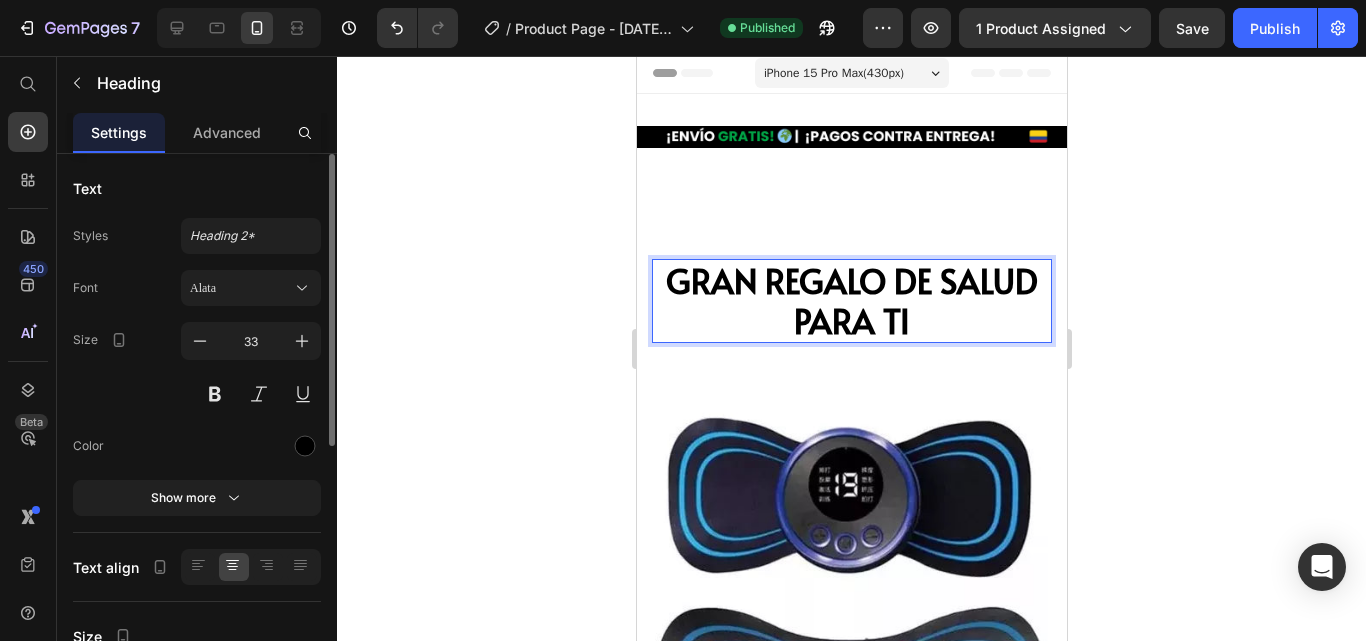 click on "GRAN REGALO DE SALUD PARA TI" at bounding box center (851, 300) 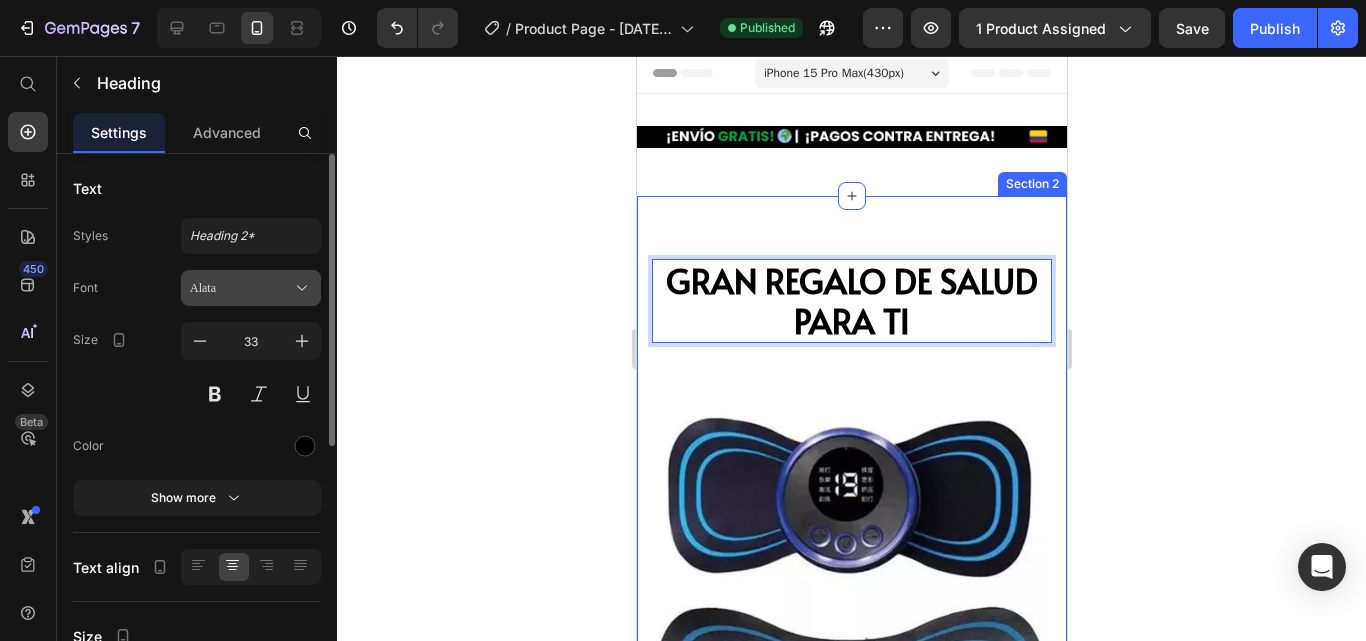 click on "Alata" at bounding box center [241, 288] 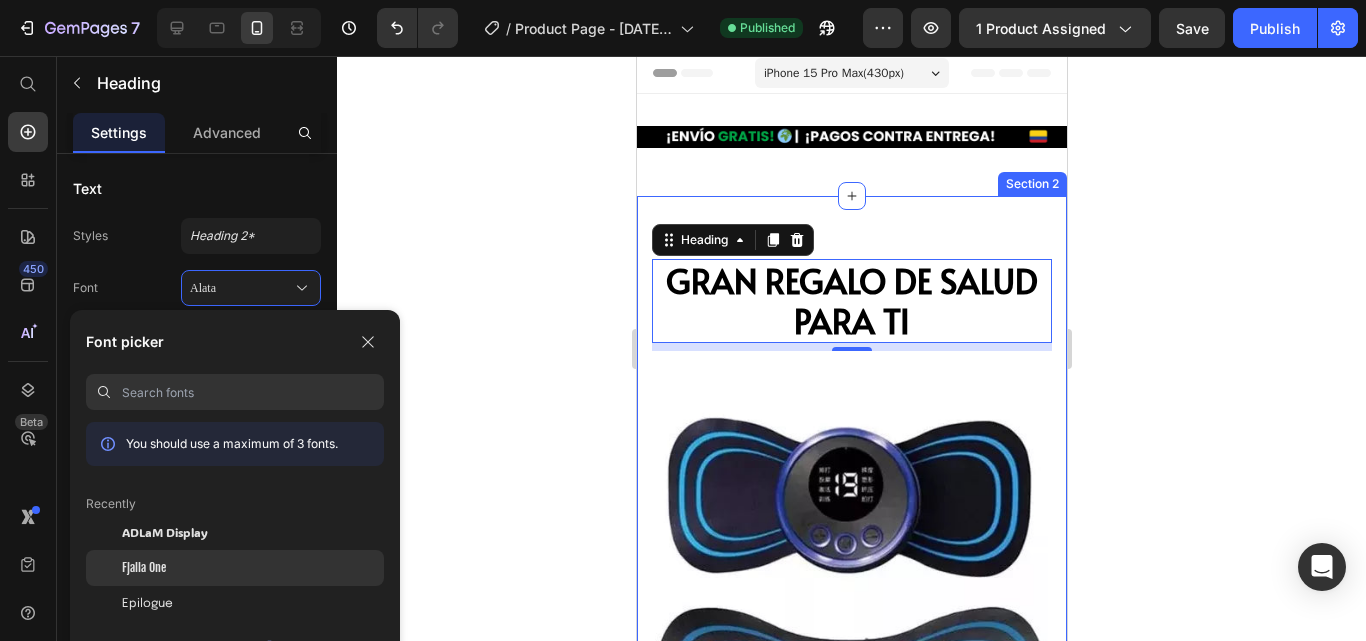 scroll, scrollTop: 100, scrollLeft: 0, axis: vertical 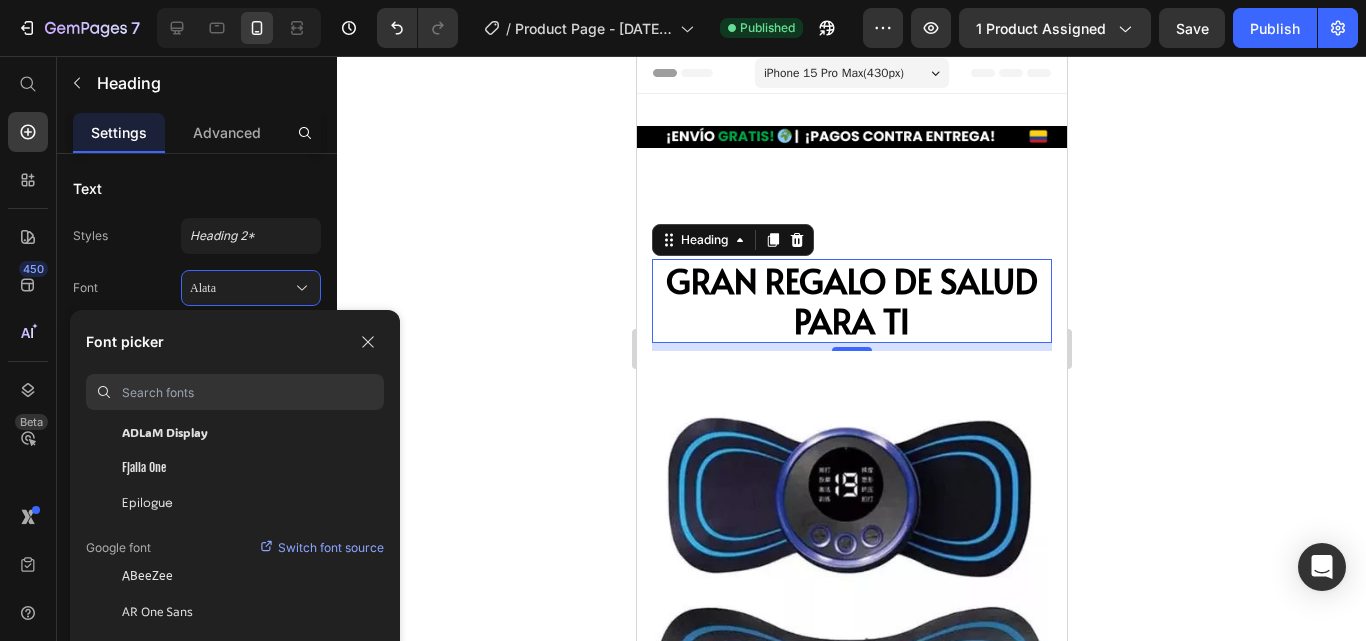click 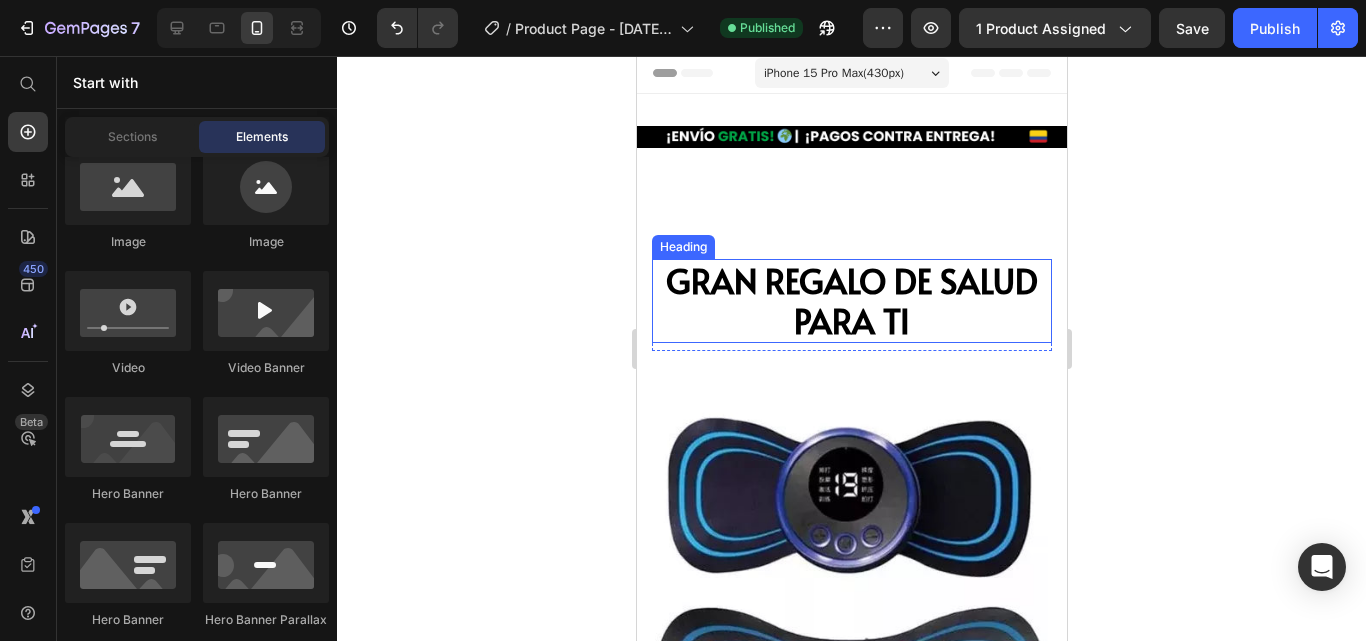 click on "⁠⁠⁠⁠⁠⁠⁠ GRAN REGALO DE SALUD PARA TI" at bounding box center (851, 300) 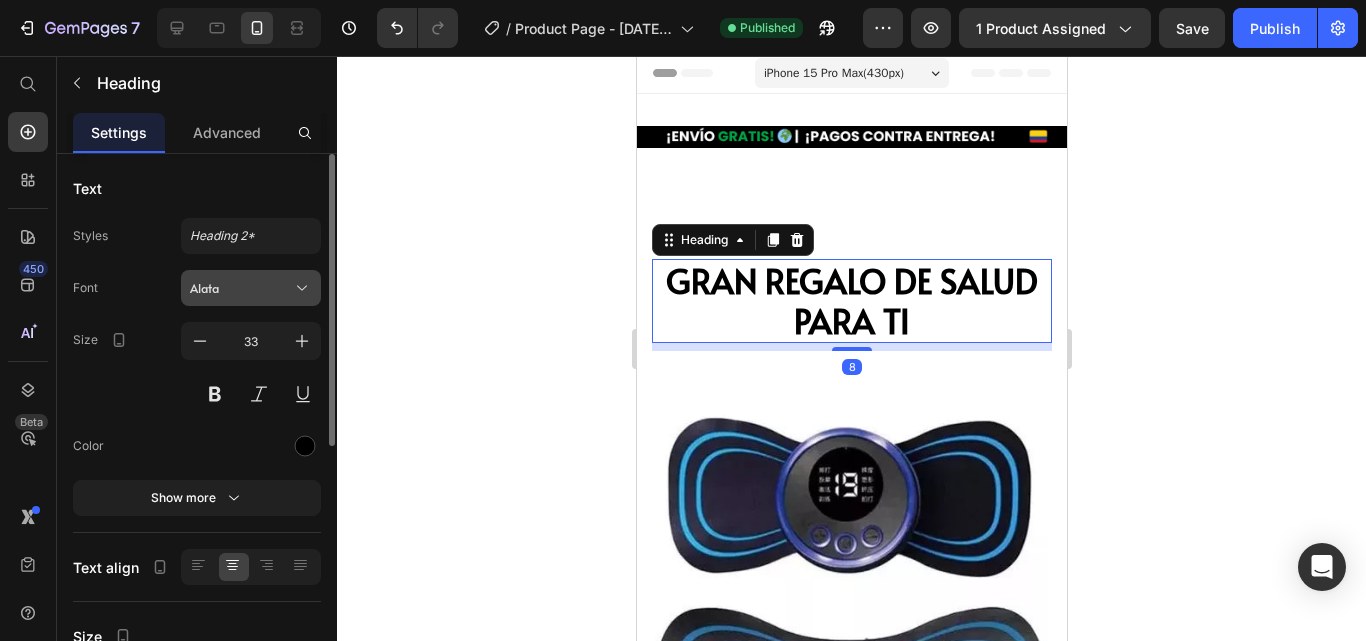 click on "Alata" at bounding box center (241, 288) 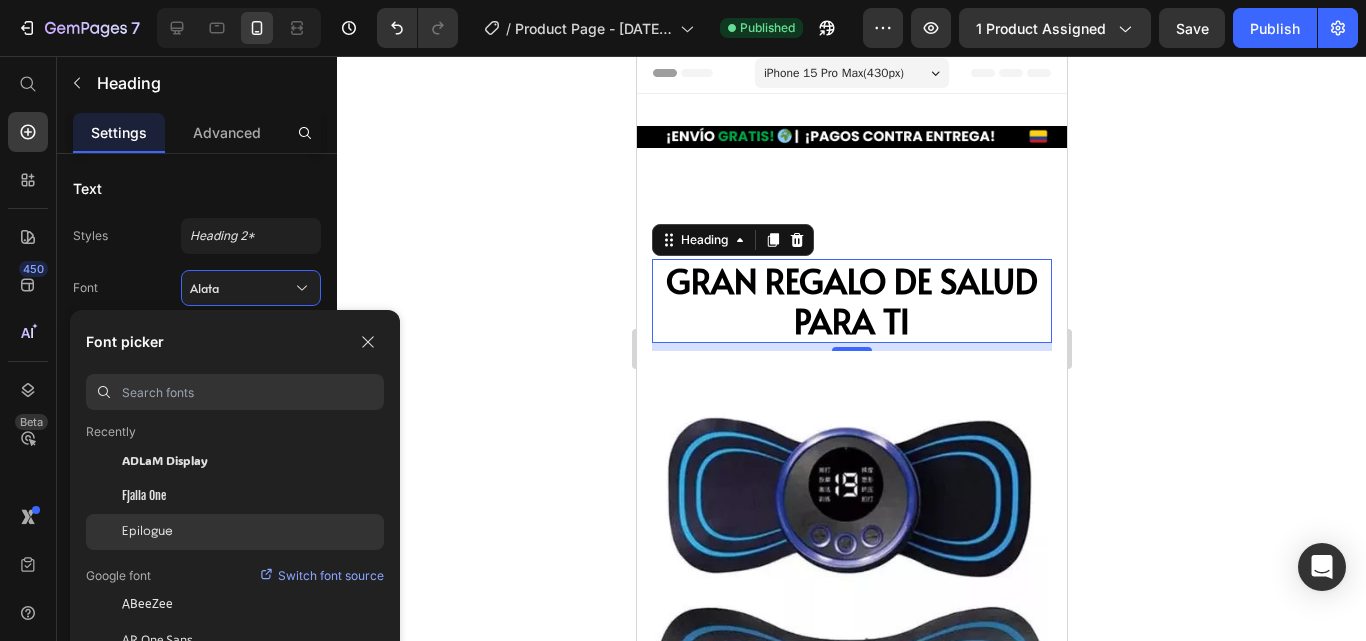 scroll, scrollTop: 100, scrollLeft: 0, axis: vertical 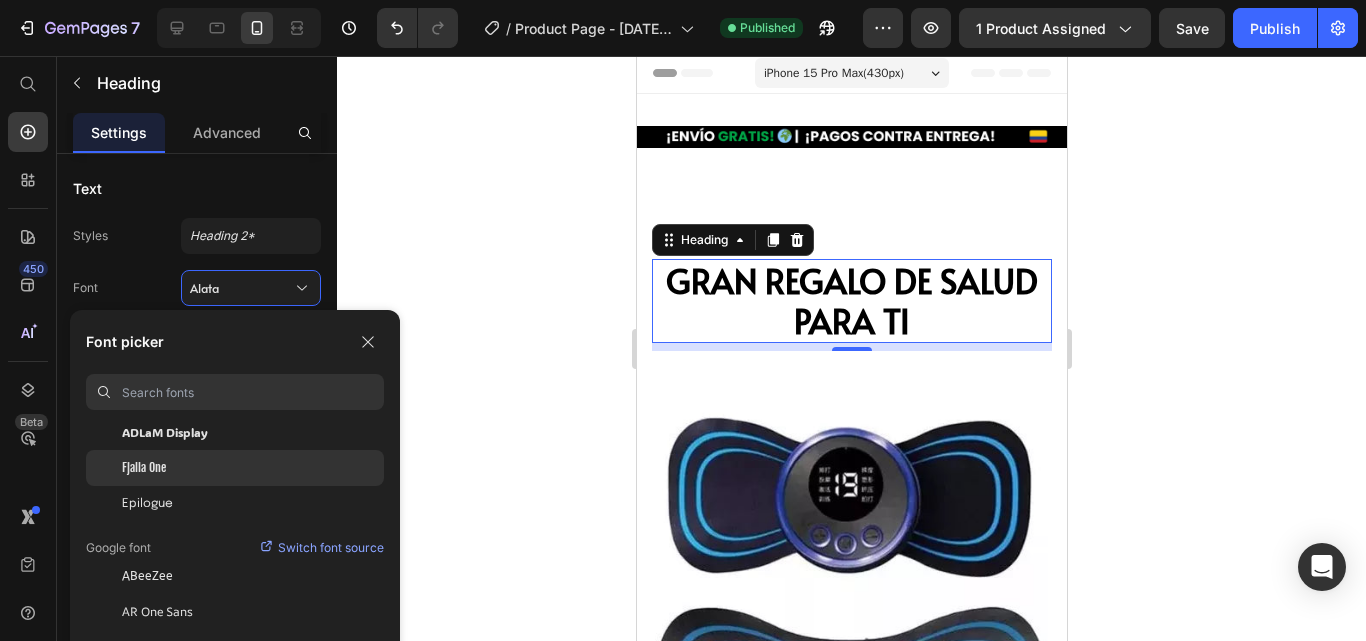 click on "Fjalla One" 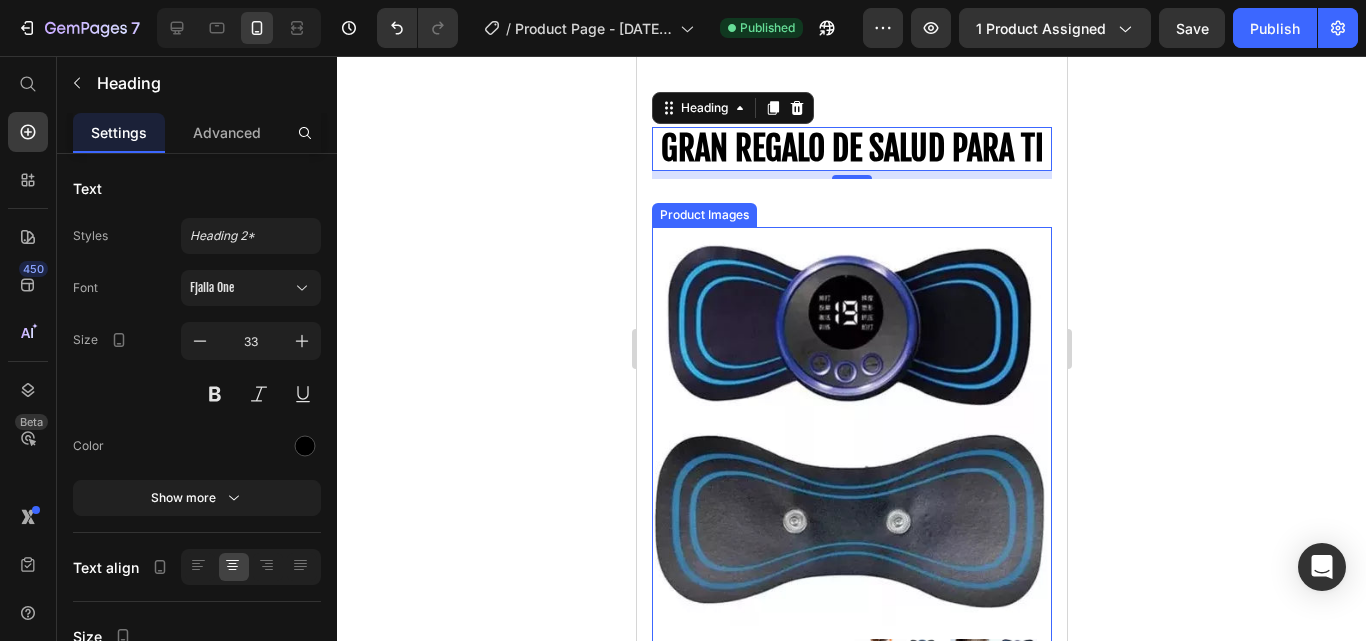 scroll, scrollTop: 3, scrollLeft: 0, axis: vertical 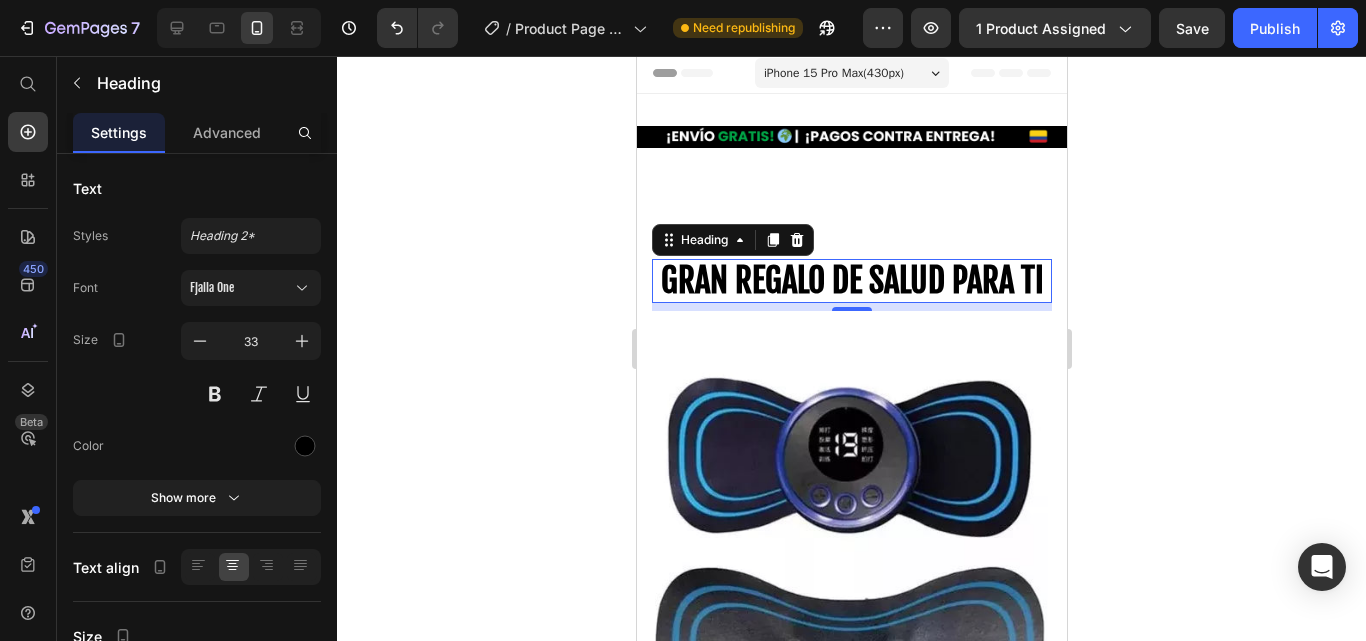 click 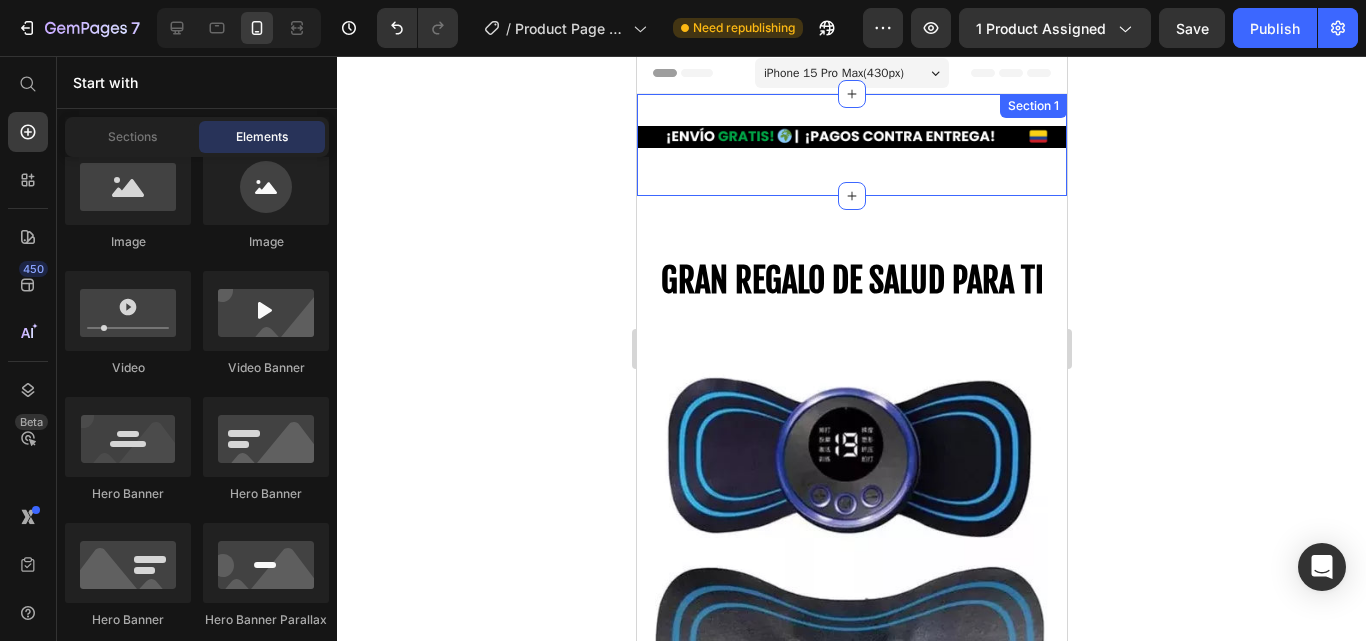 scroll, scrollTop: 103, scrollLeft: 0, axis: vertical 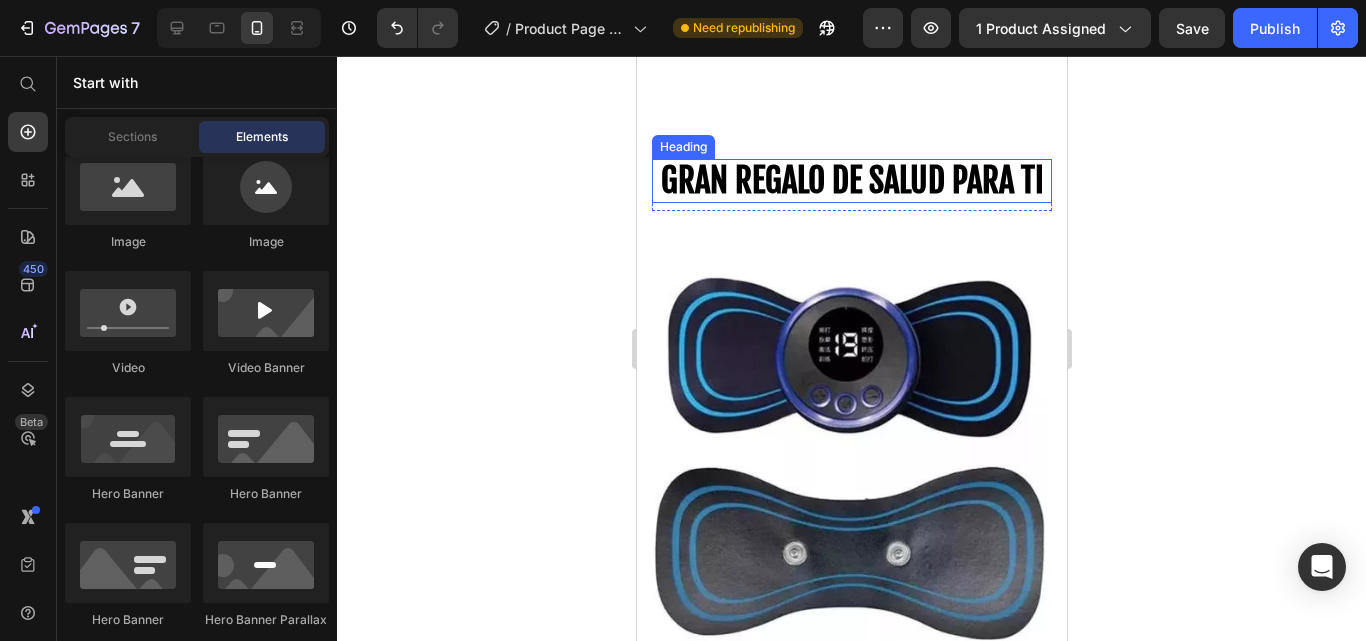 click on "GRAN REGALO DE SALUD PARA TI" at bounding box center (851, 180) 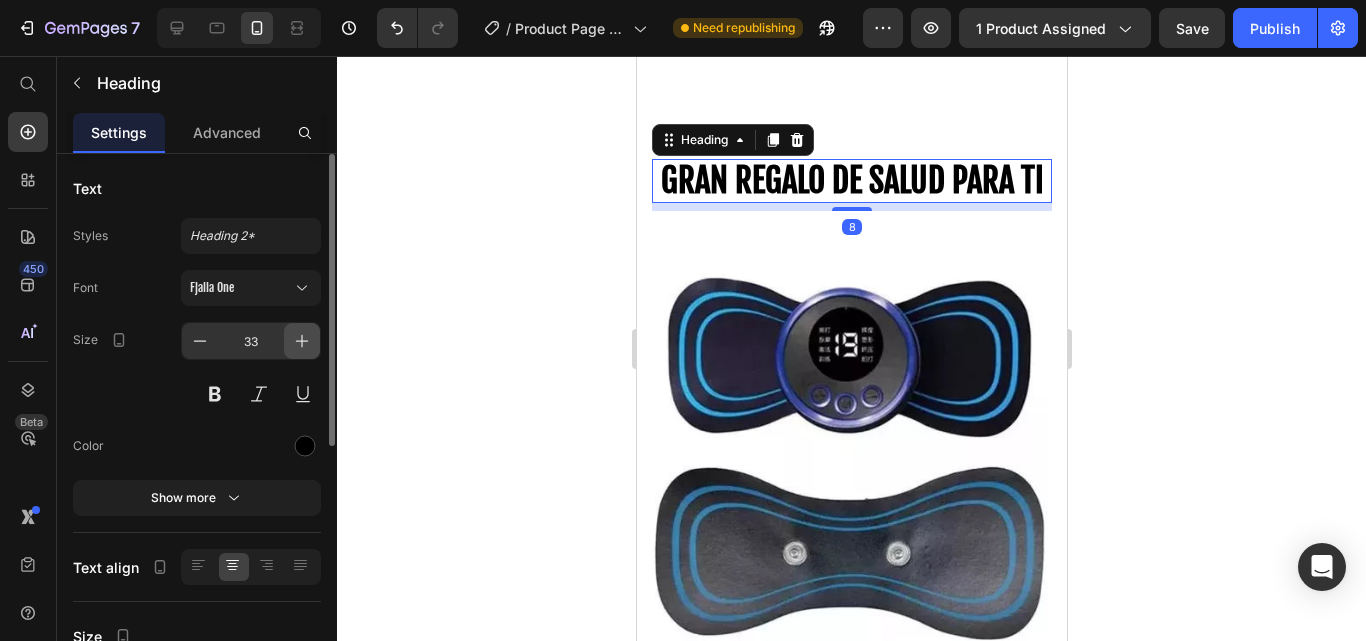 click 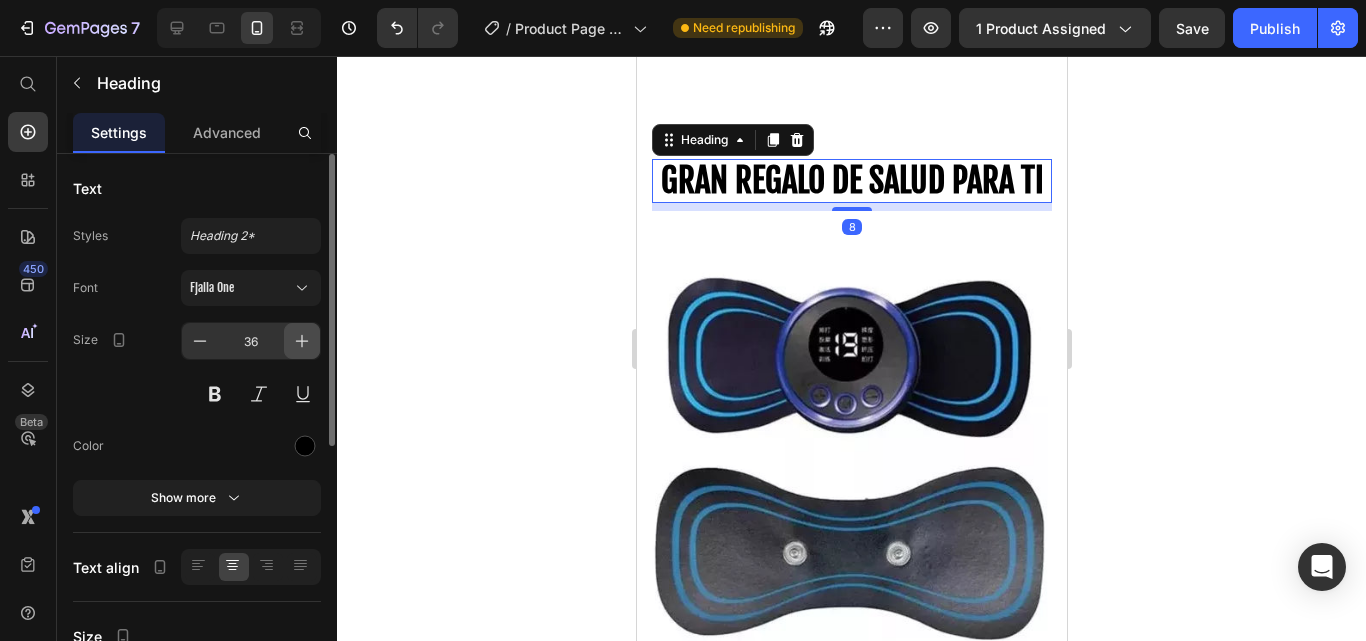 click 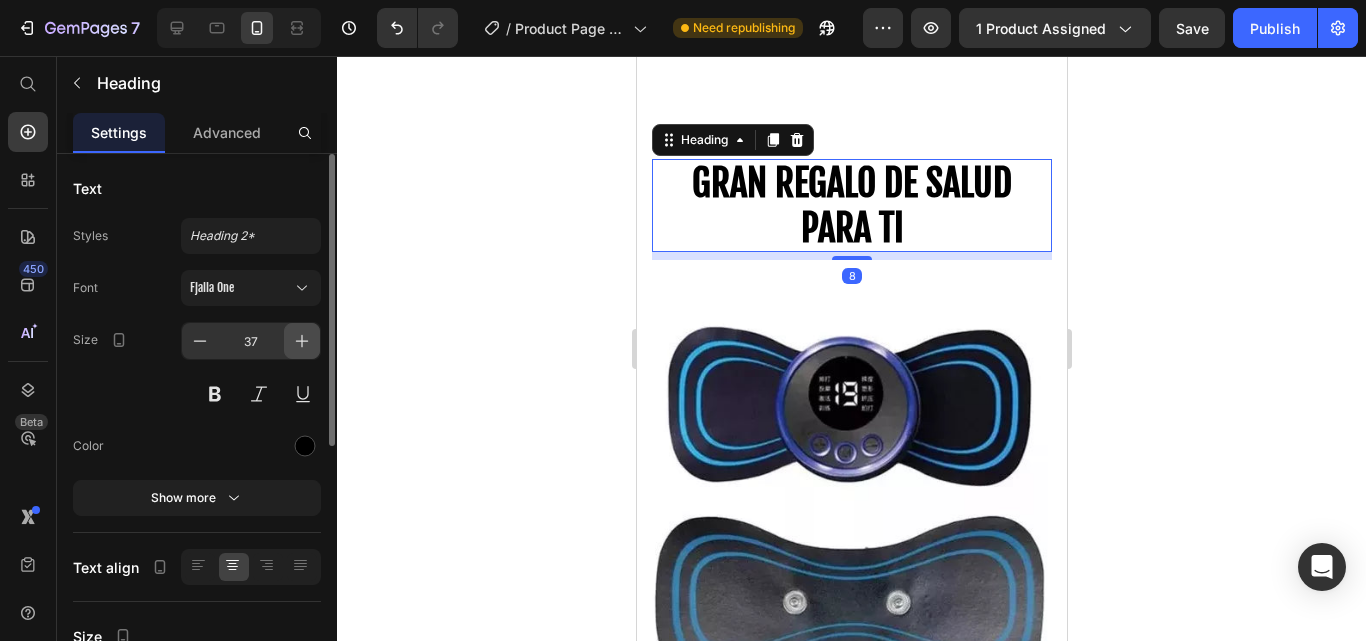 click 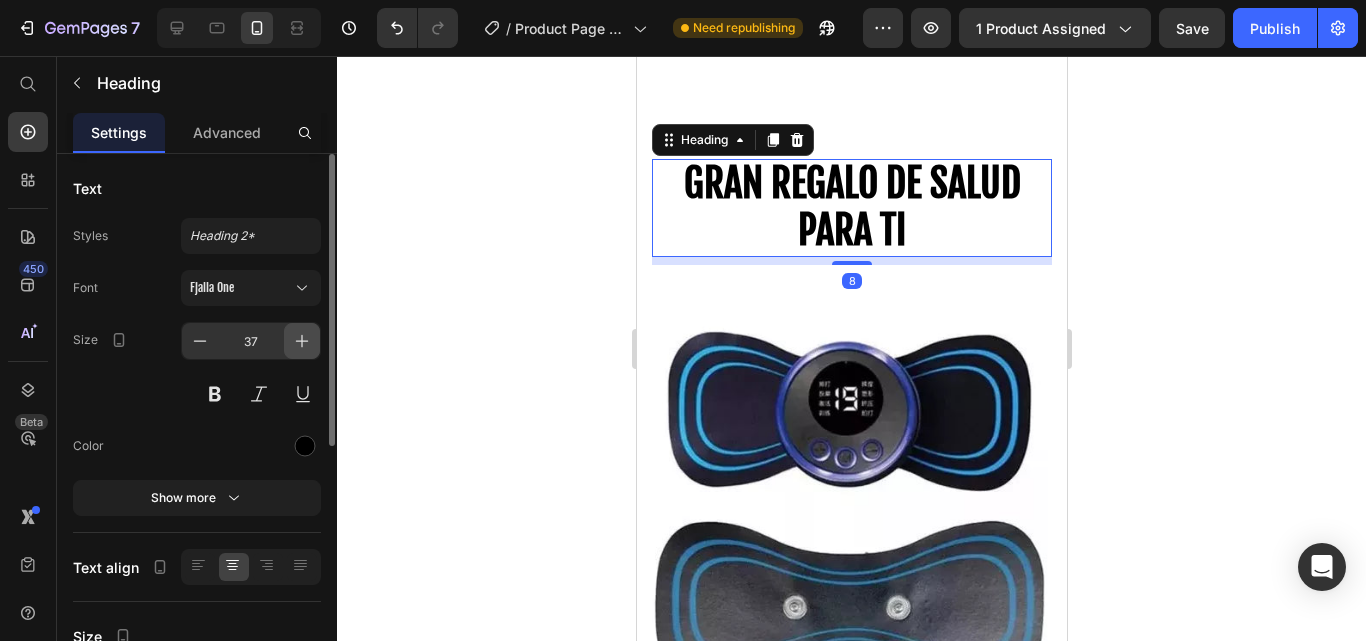 type on "39" 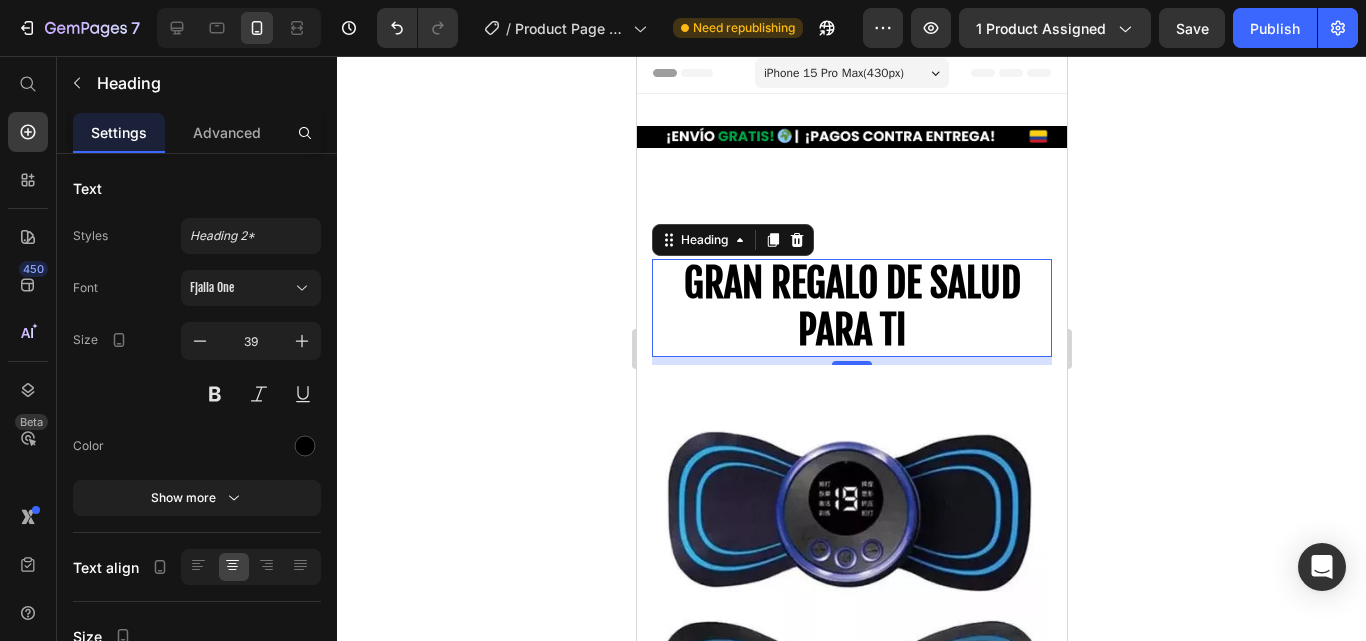 scroll, scrollTop: 0, scrollLeft: 0, axis: both 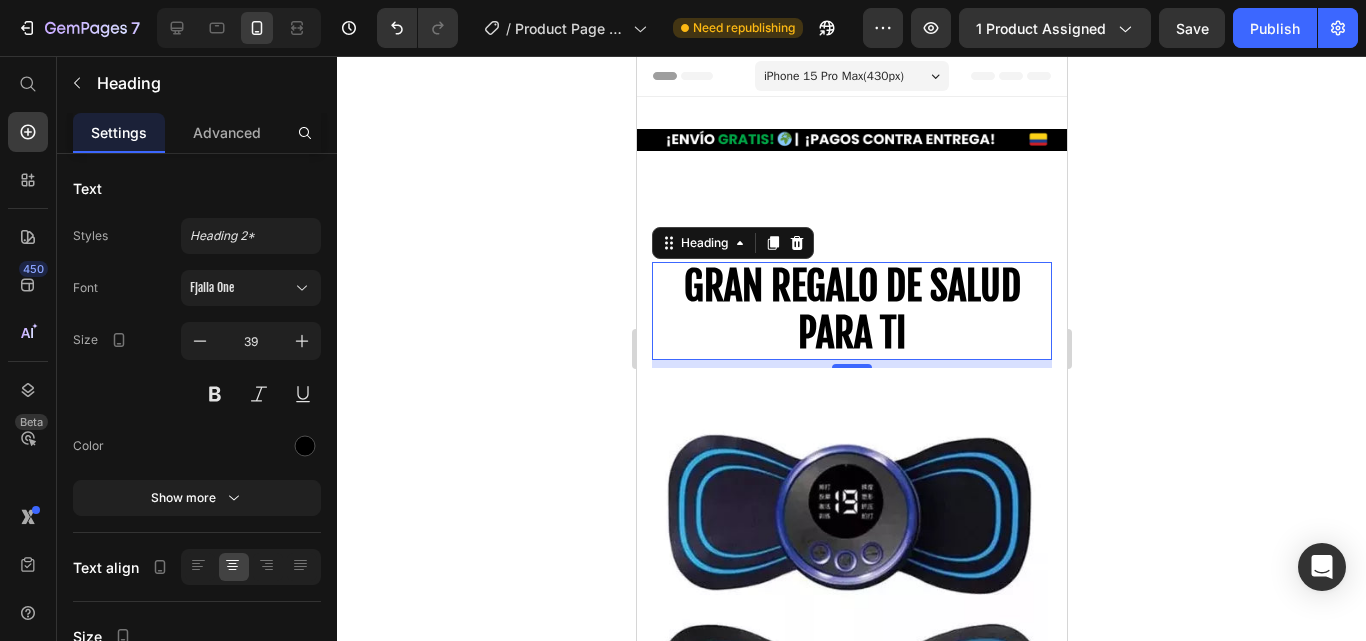 click 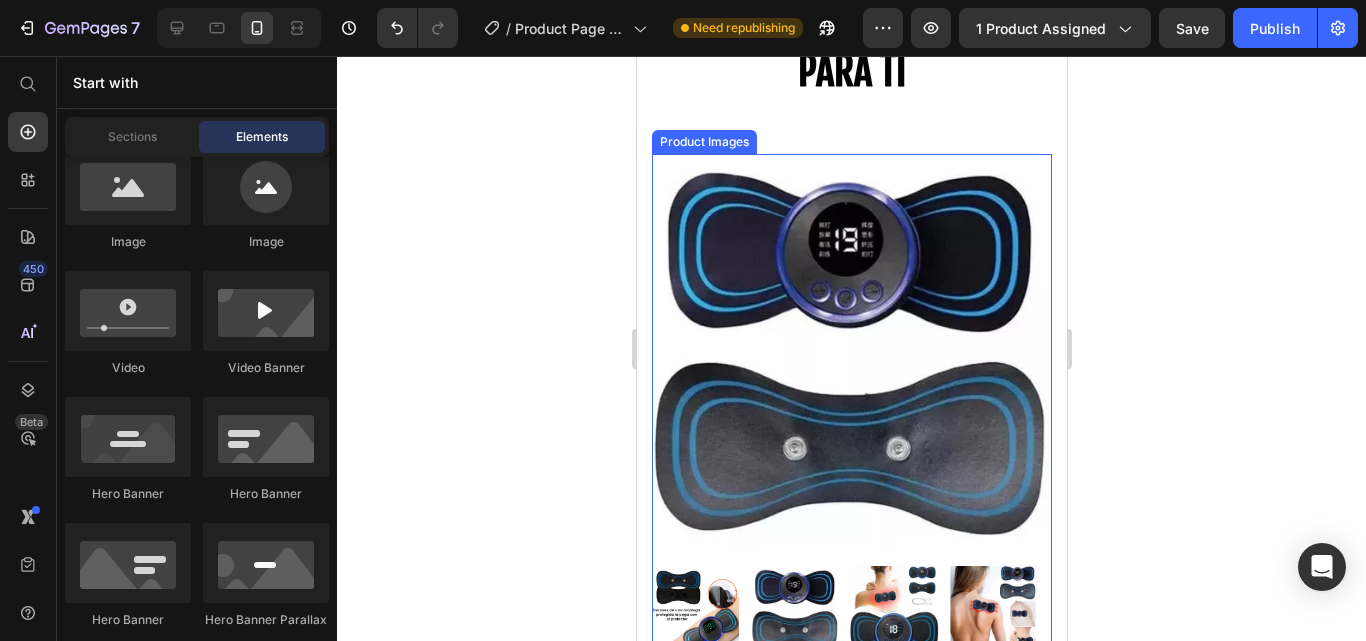 scroll, scrollTop: 0, scrollLeft: 0, axis: both 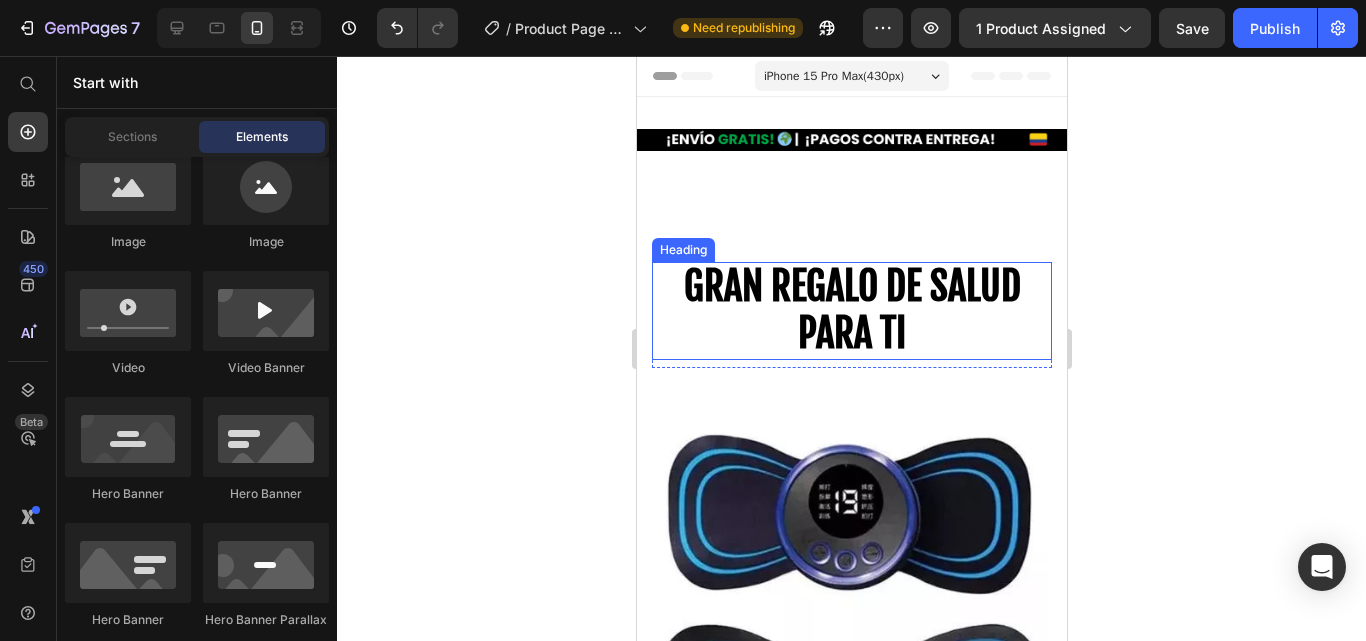 click on "GRAN REGALO DE SALUD PARA TI" at bounding box center (851, 310) 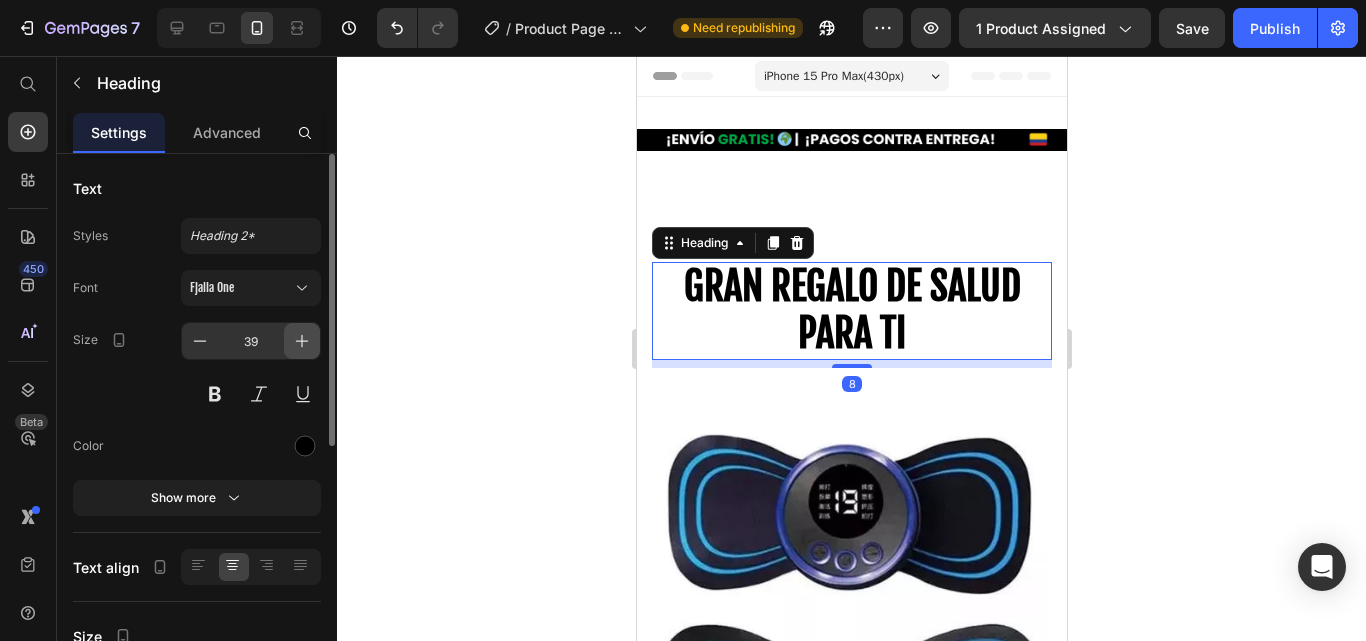 click at bounding box center [302, 341] 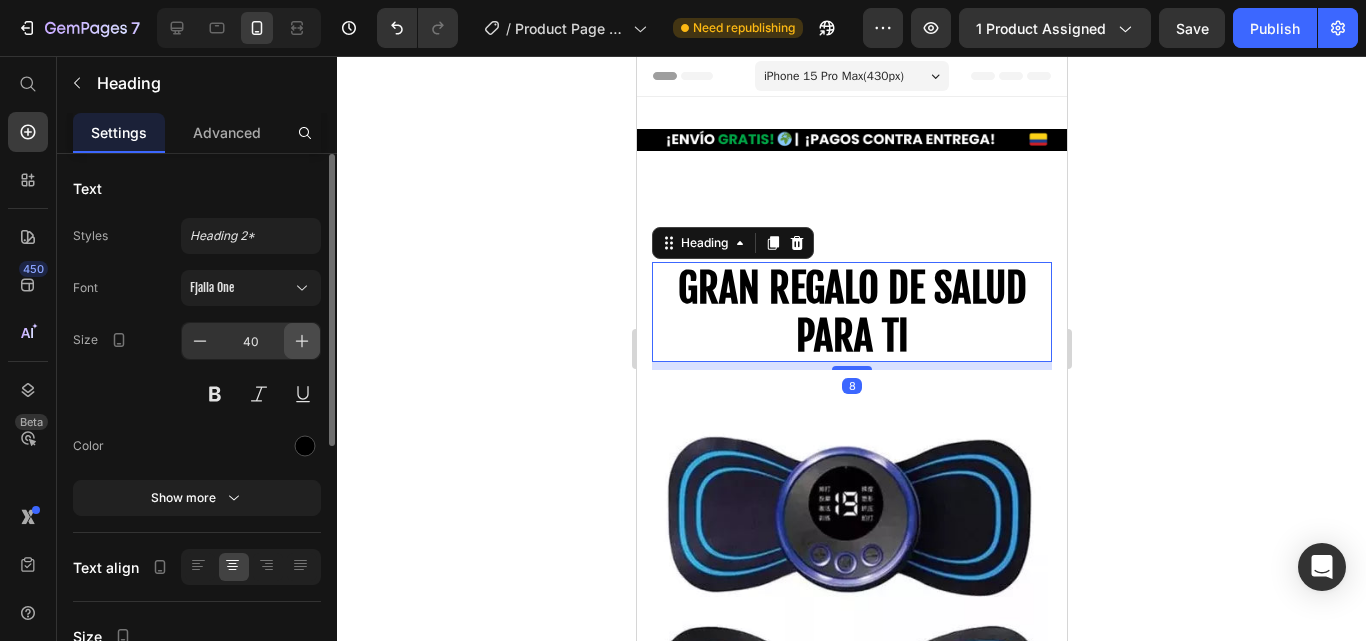 click at bounding box center (302, 341) 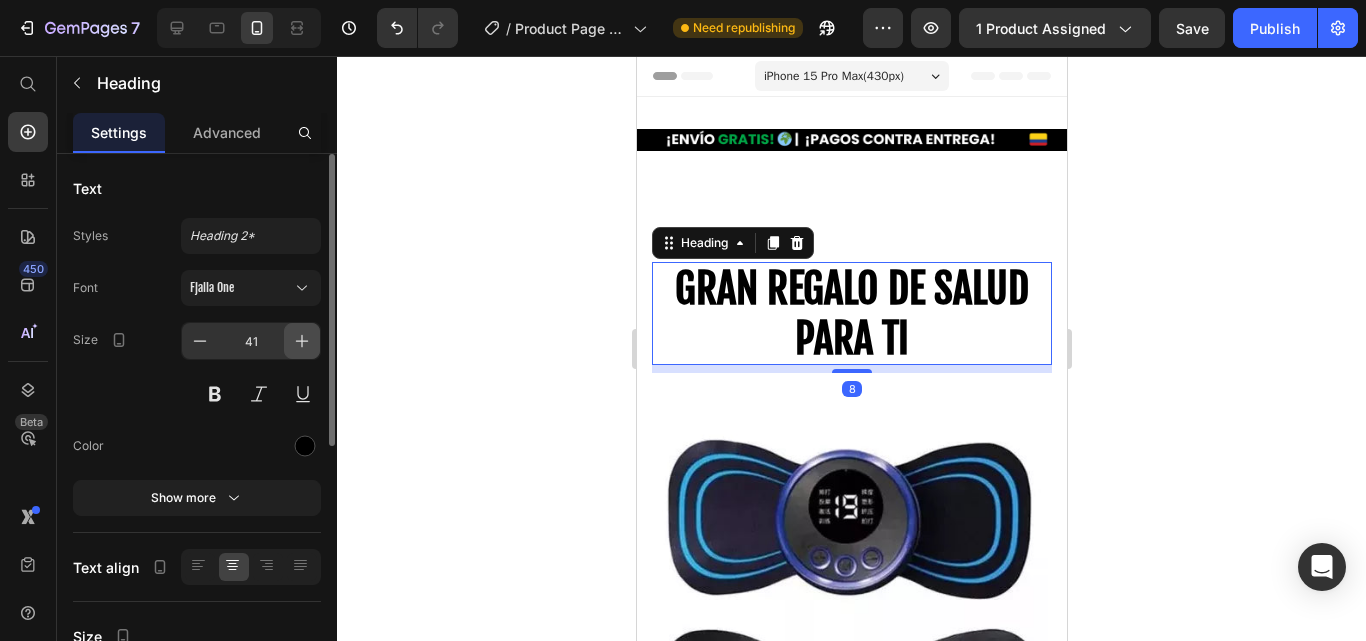 click at bounding box center [302, 341] 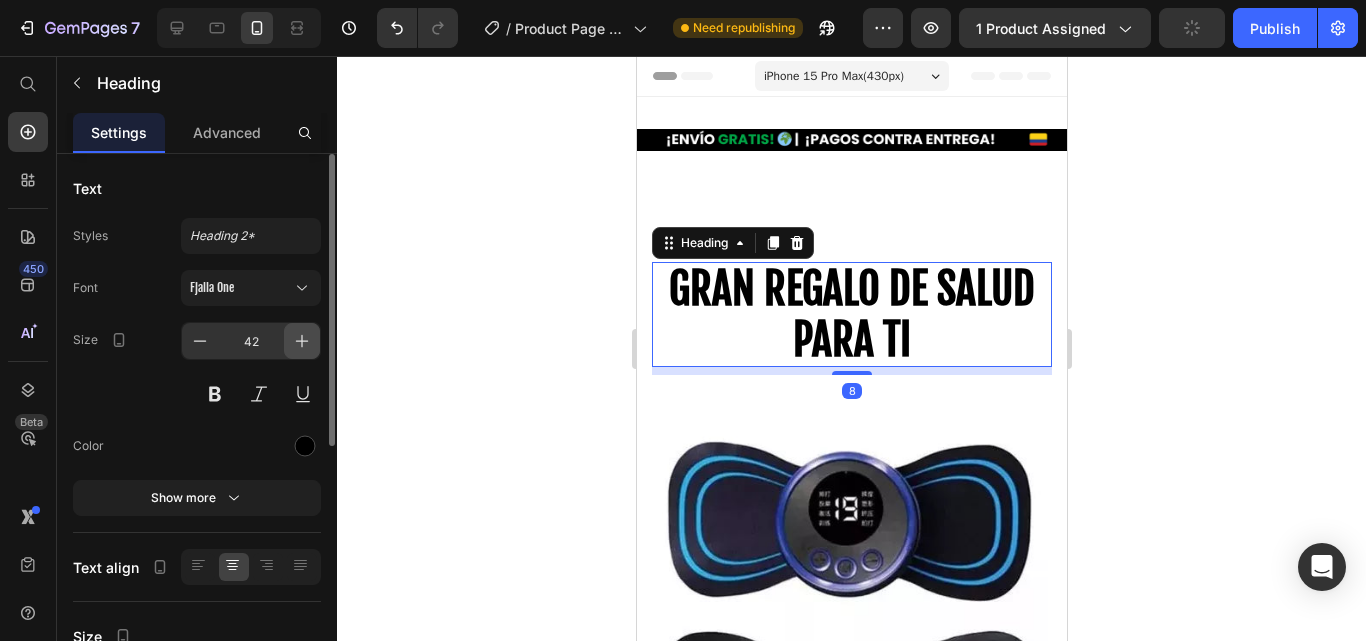 click at bounding box center [302, 341] 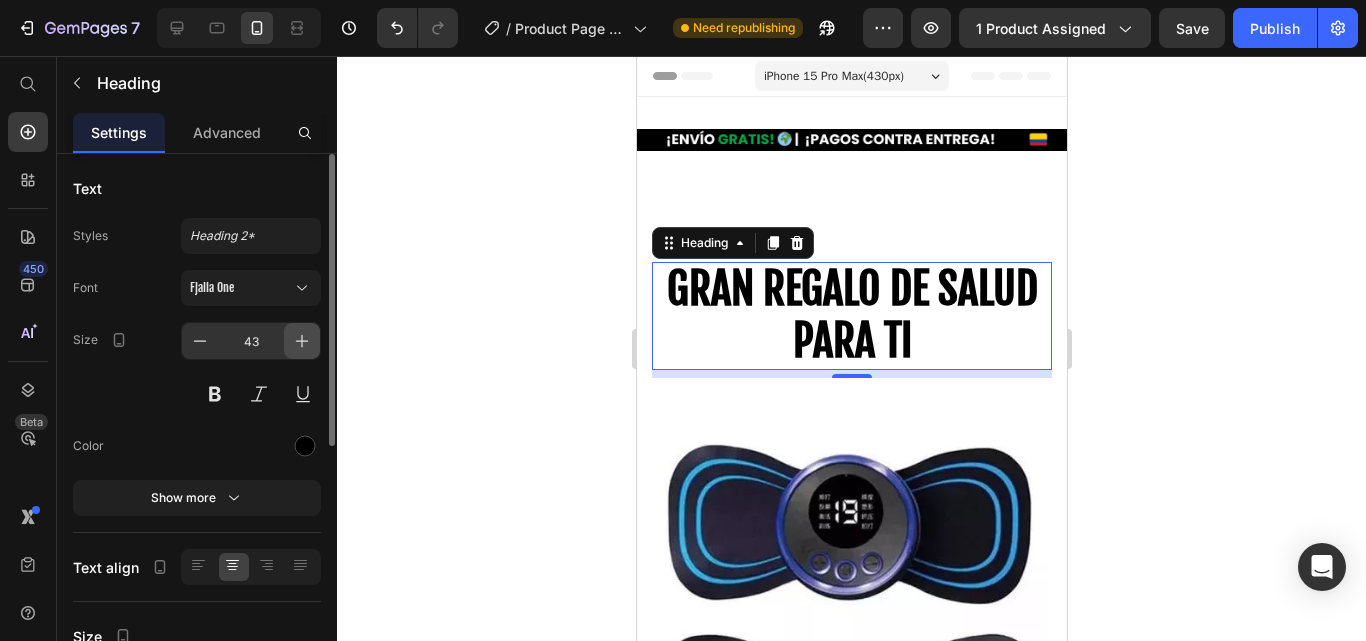 click at bounding box center [302, 341] 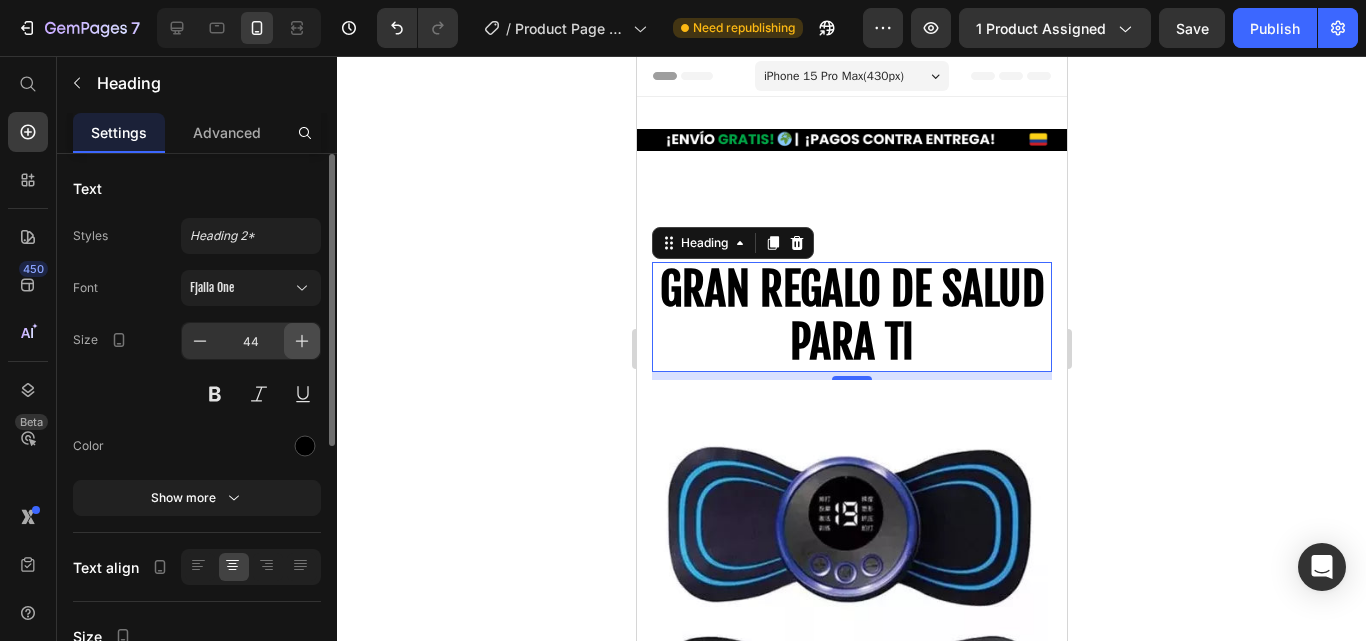 click 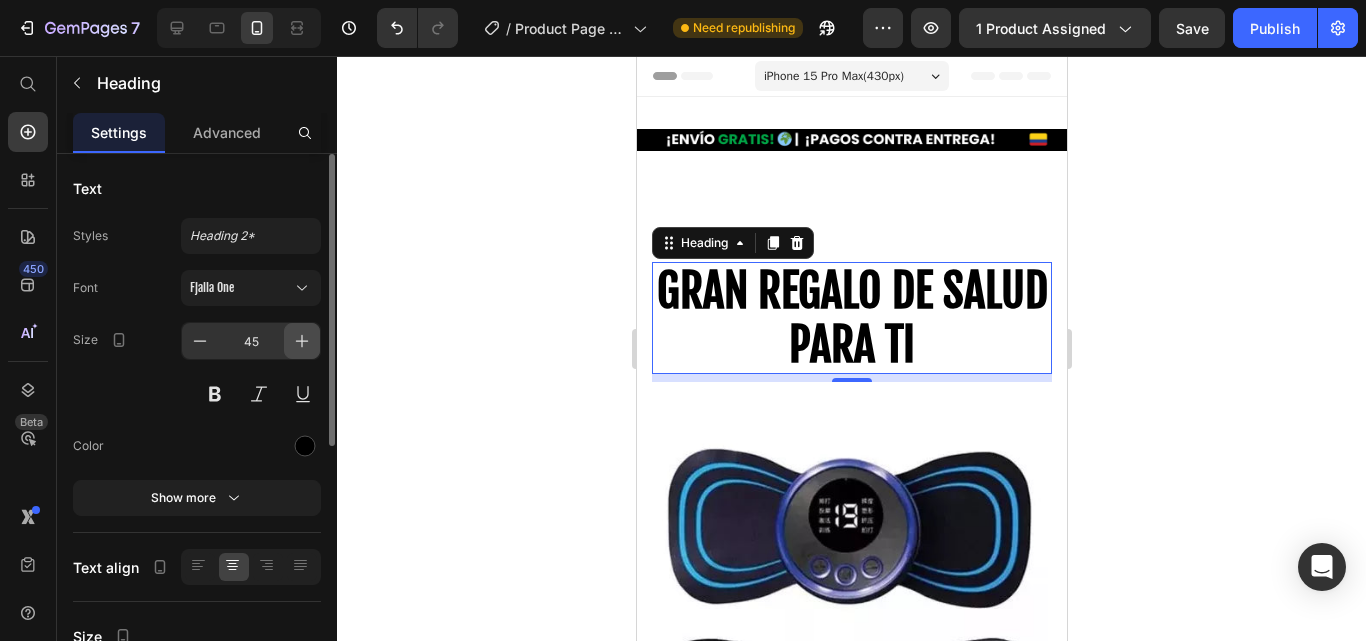 click 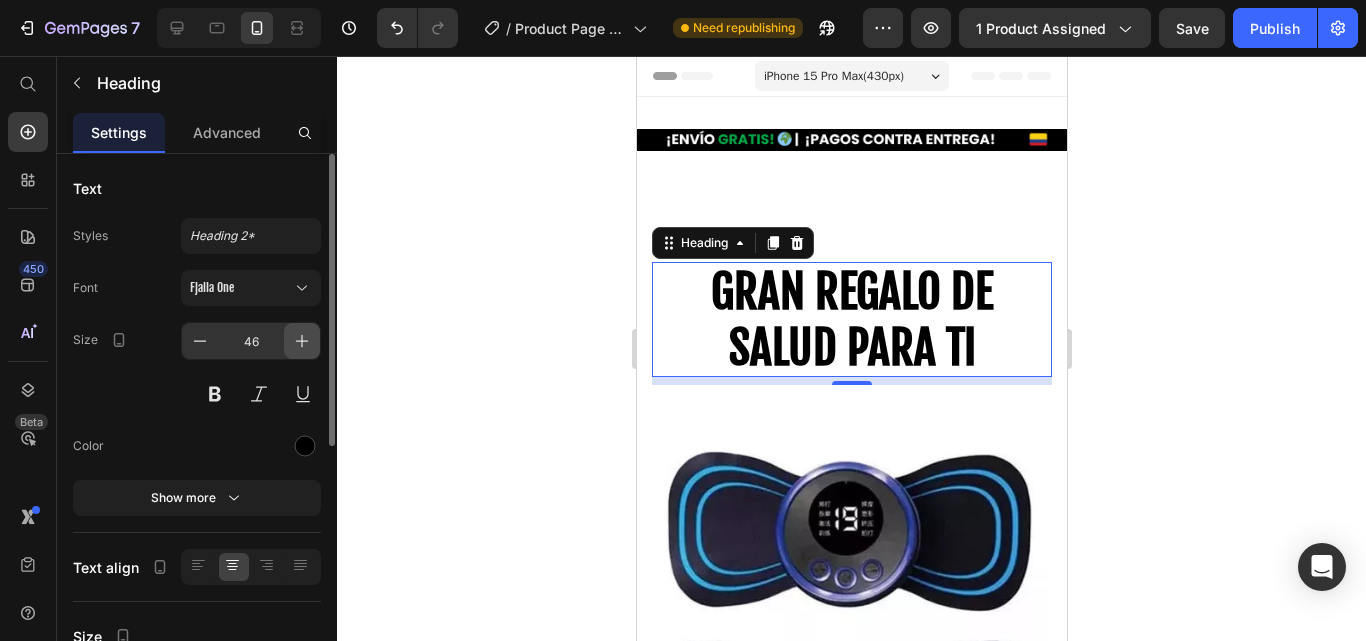 click 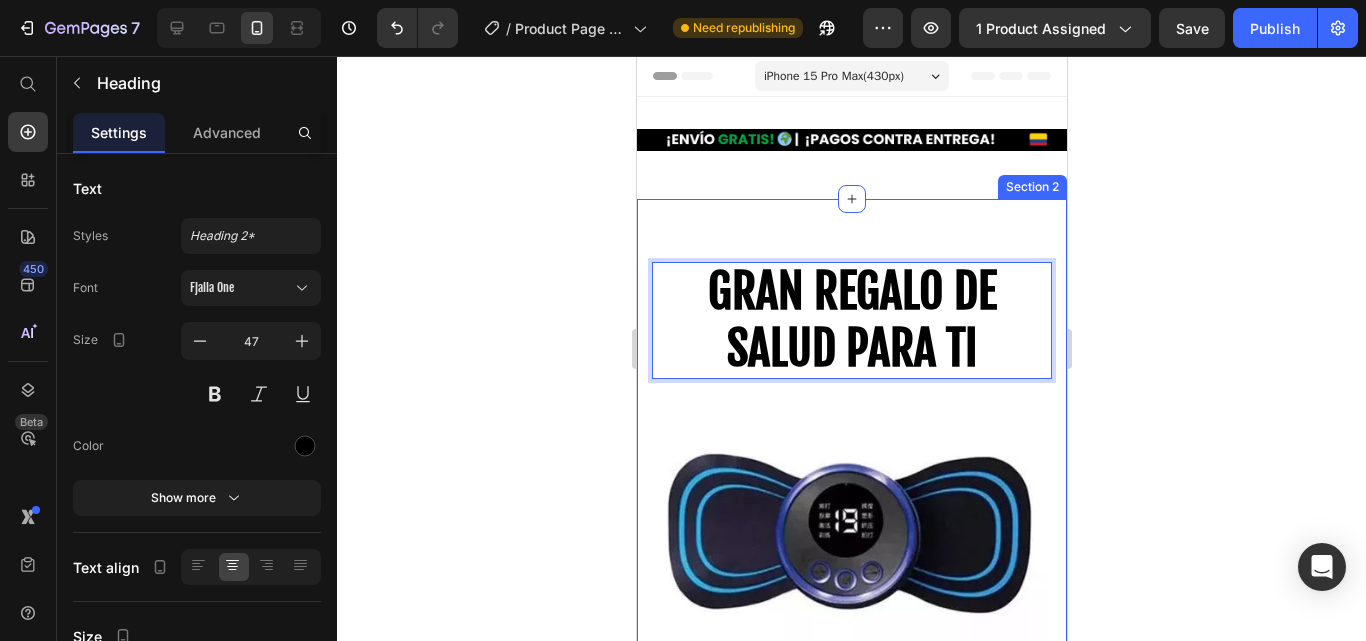 drag, startPoint x: 861, startPoint y: 299, endPoint x: 859, endPoint y: 205, distance: 94.02127 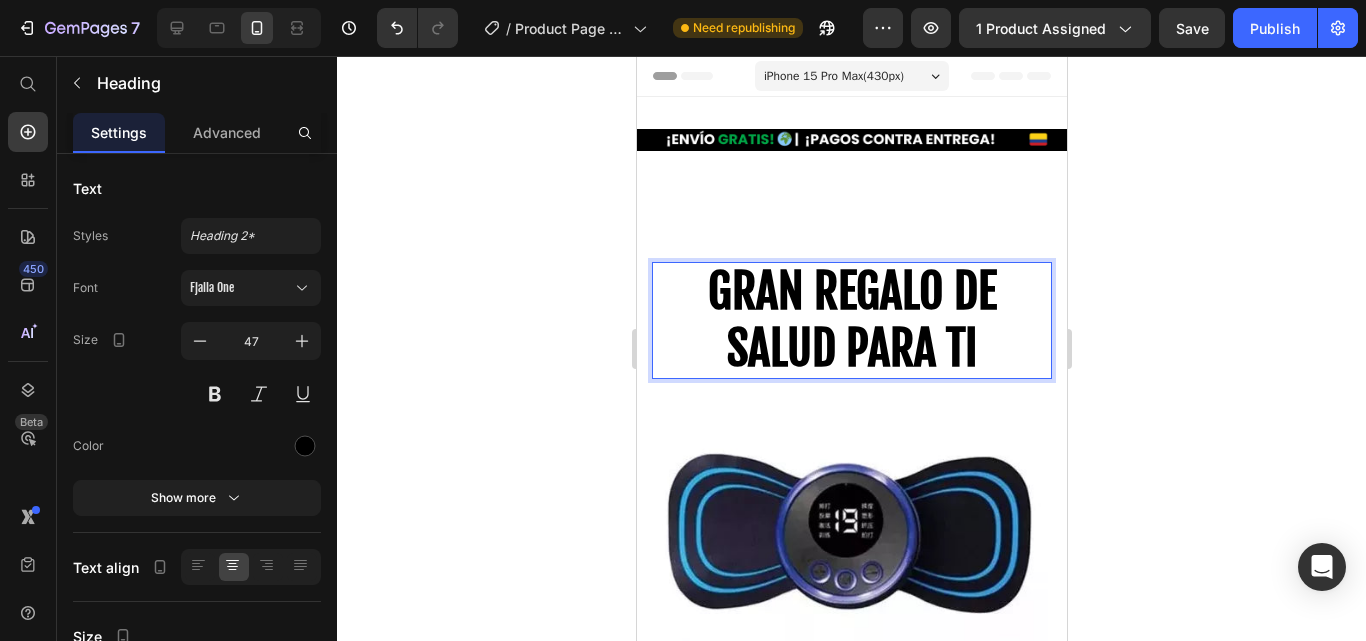 click 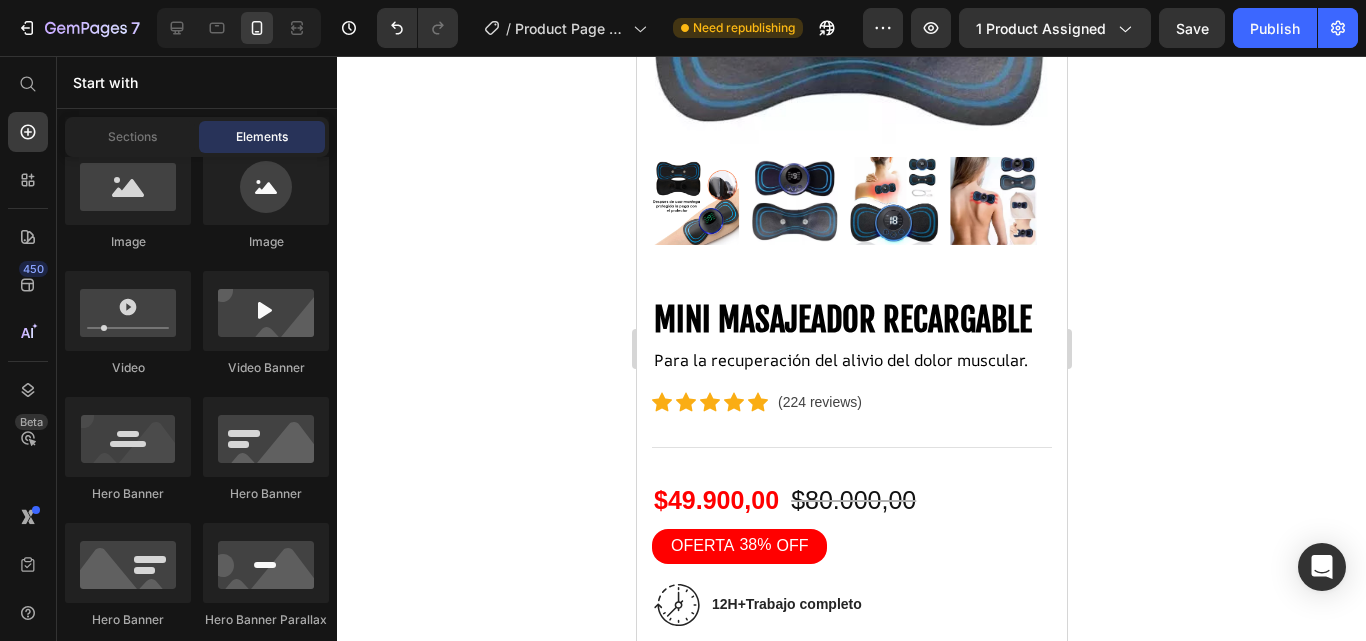 scroll, scrollTop: 700, scrollLeft: 0, axis: vertical 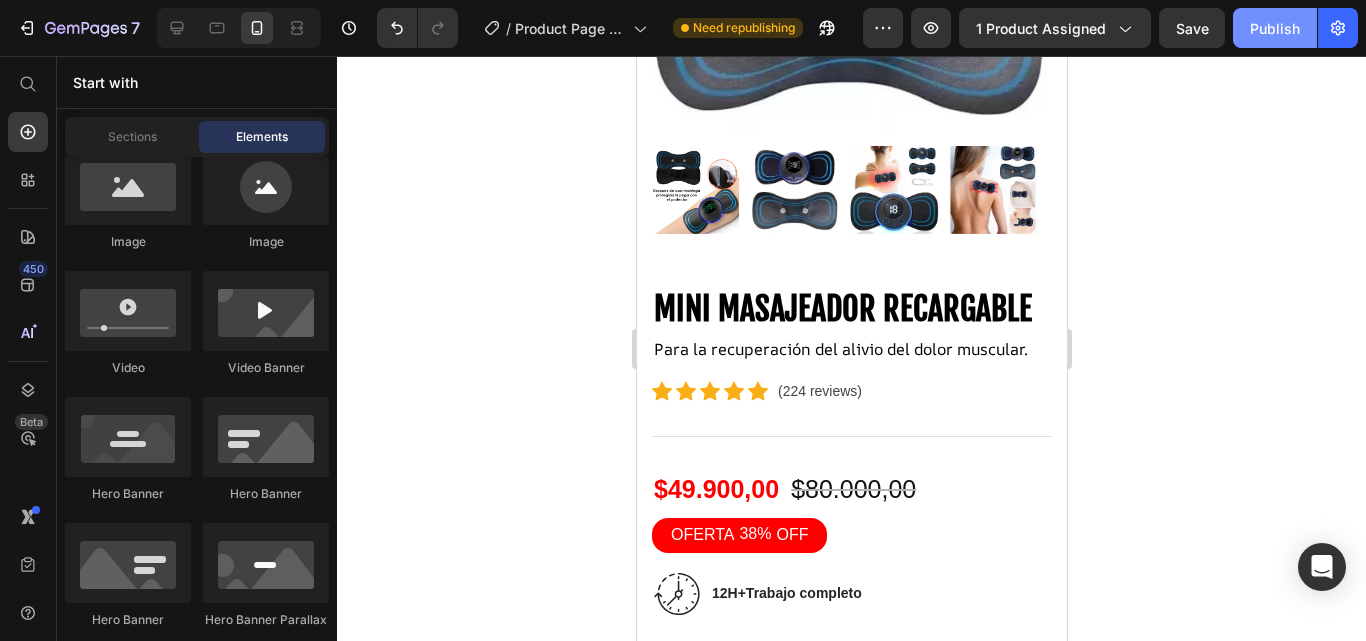 click on "Publish" at bounding box center [1275, 28] 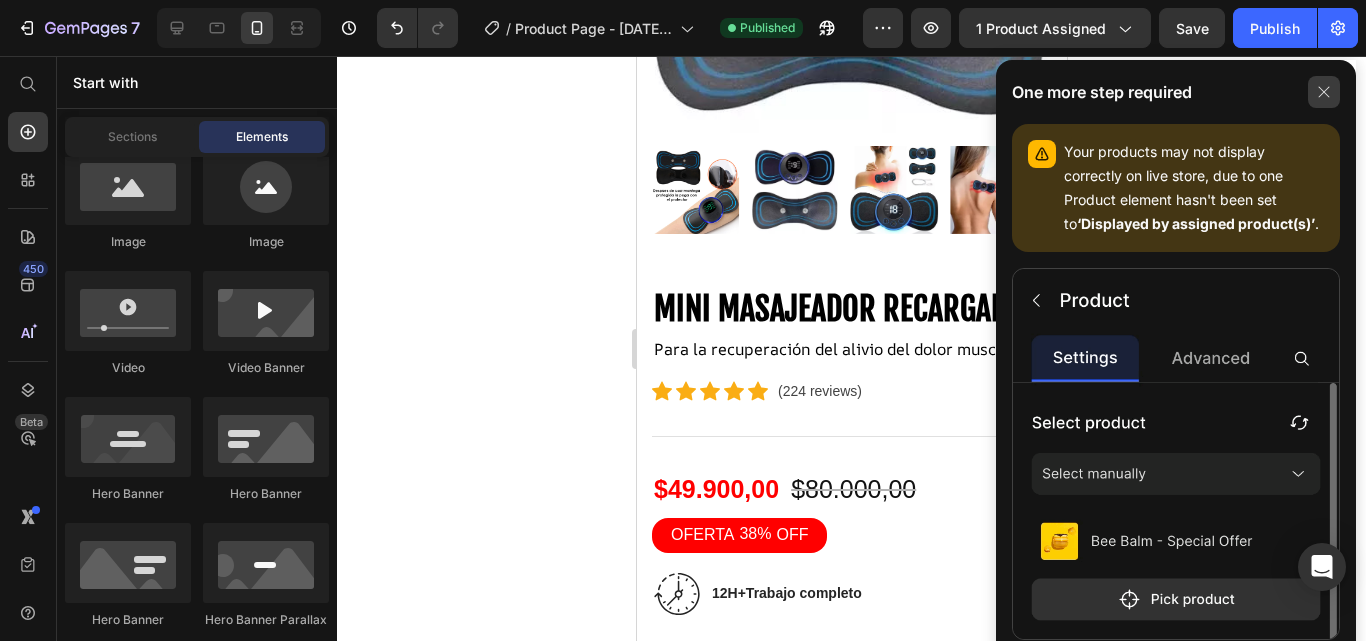 click 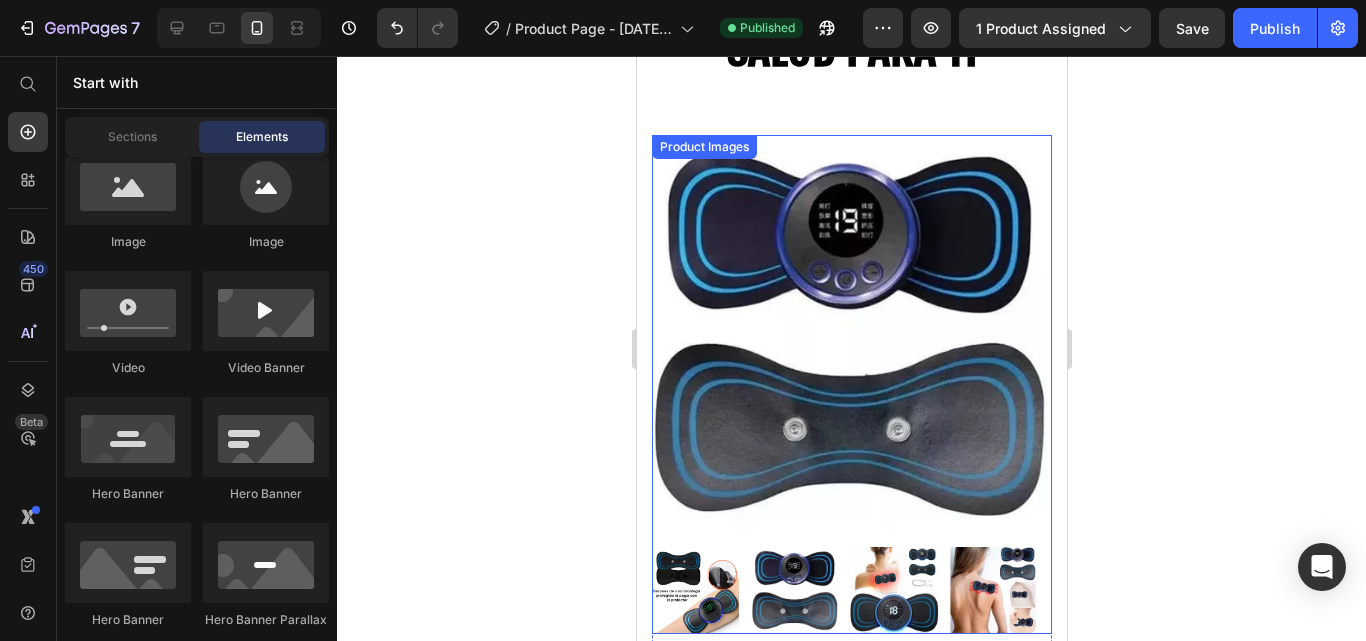 scroll, scrollTop: 0, scrollLeft: 0, axis: both 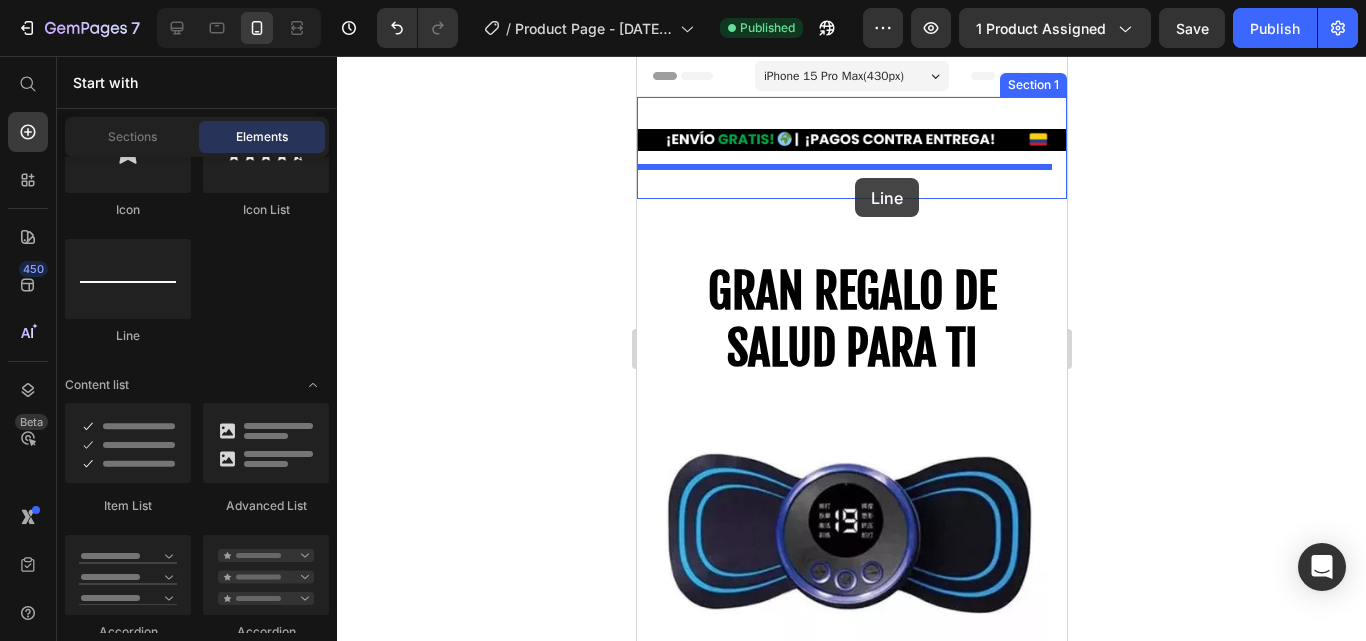 drag, startPoint x: 769, startPoint y: 336, endPoint x: 1796, endPoint y: 333, distance: 1027.0044 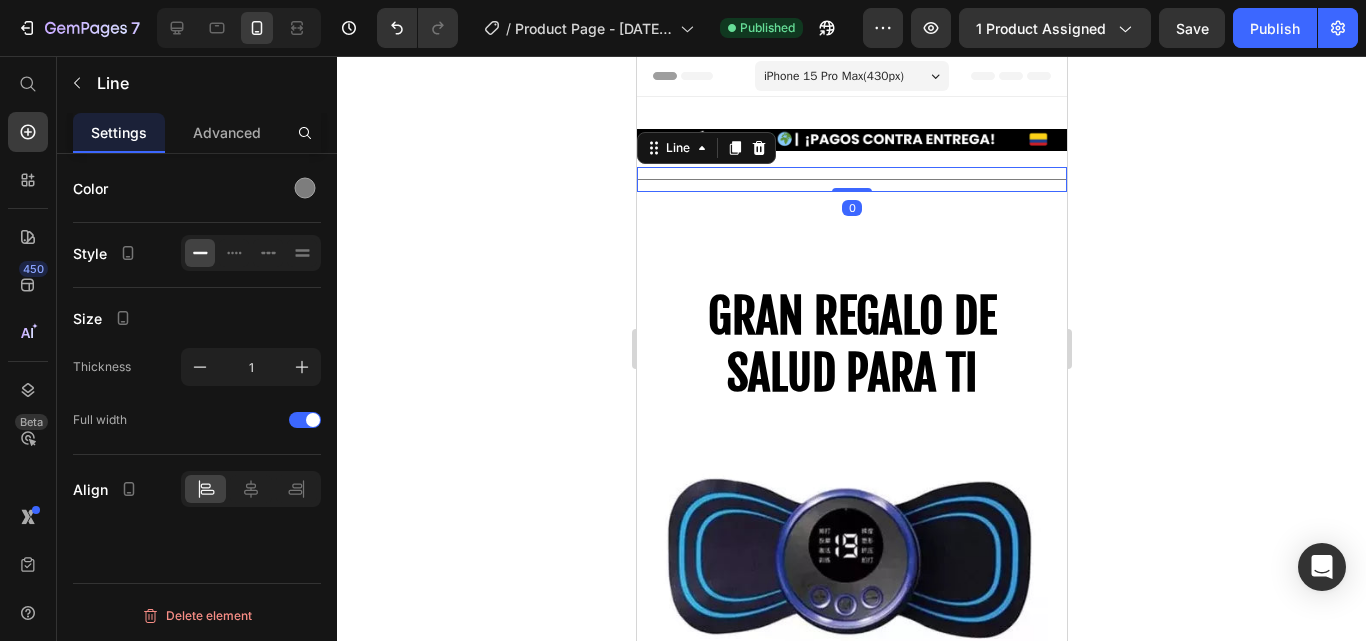 click 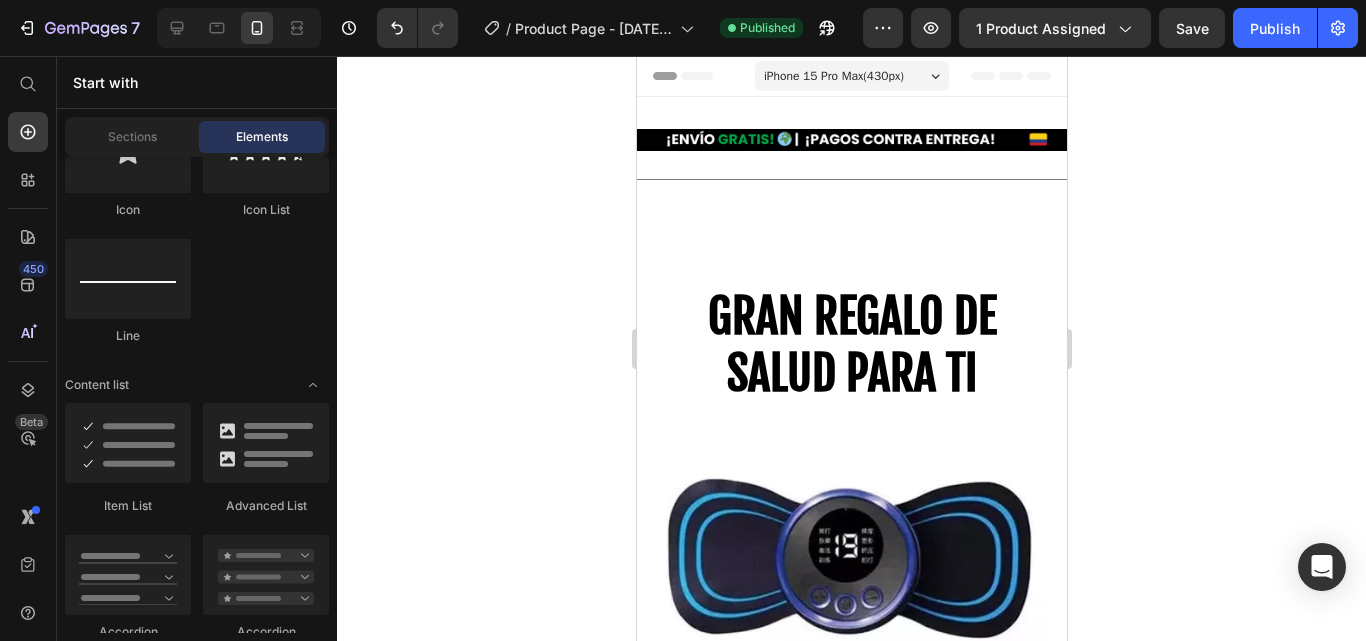 scroll, scrollTop: 1300, scrollLeft: 0, axis: vertical 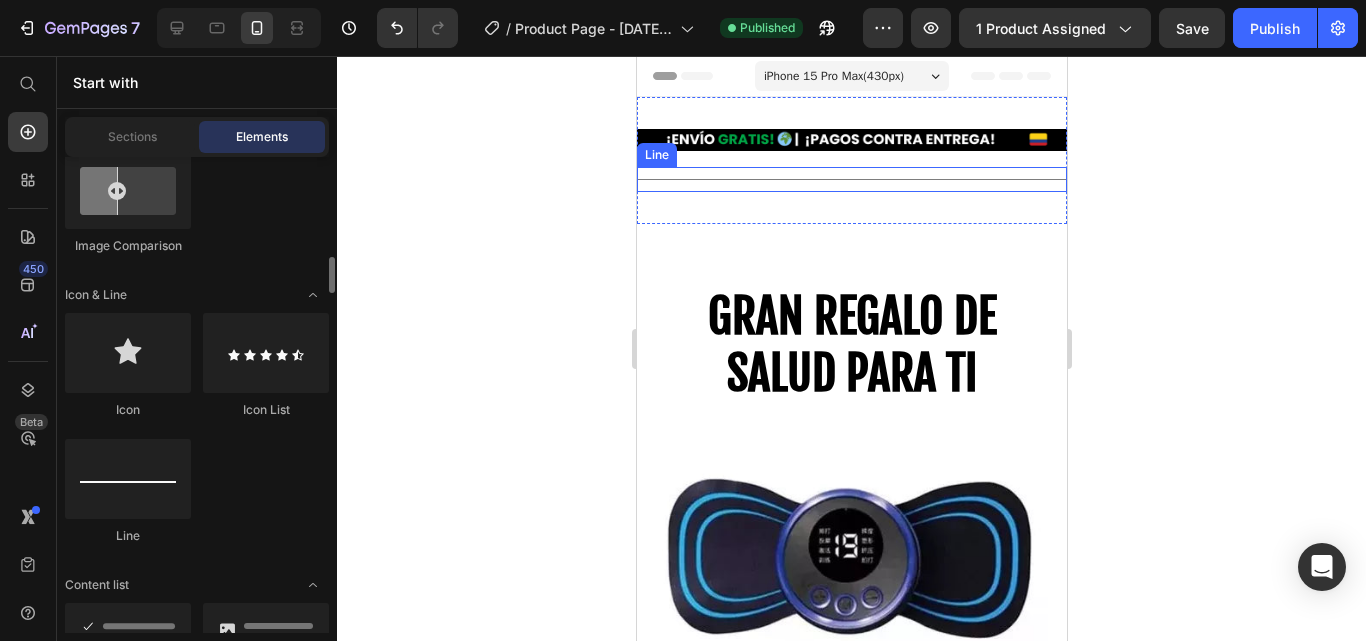 click on "Title Line" at bounding box center (851, 179) 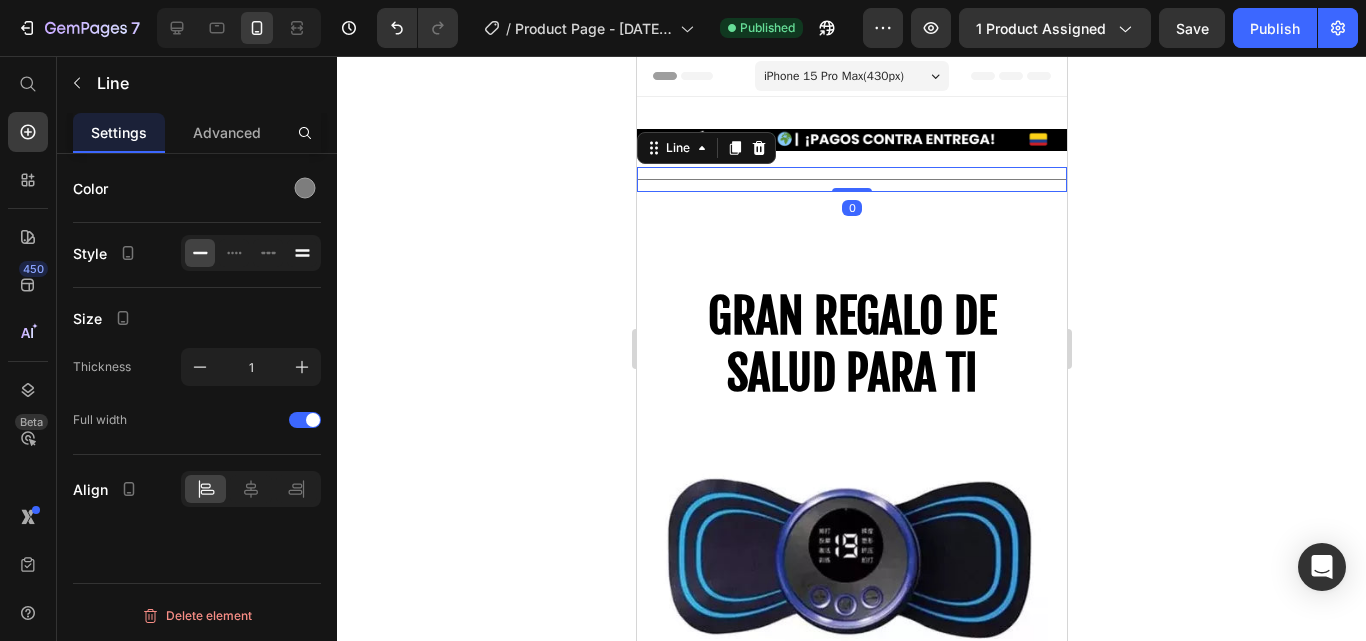click 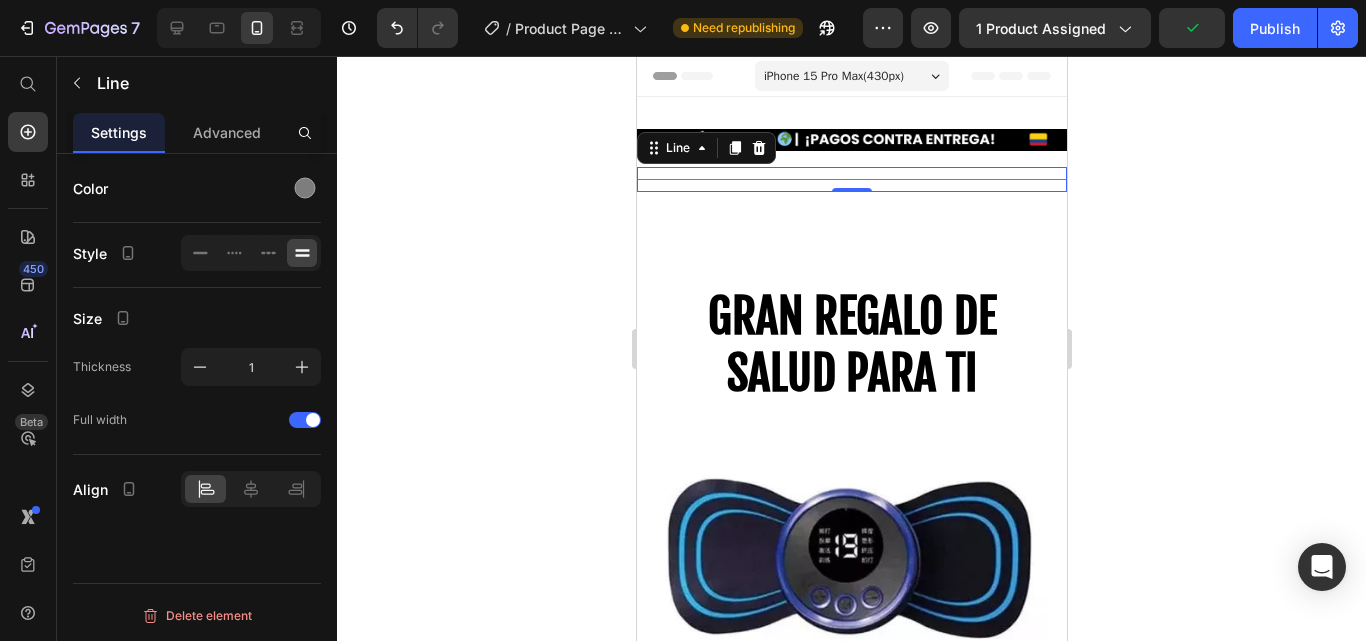 click 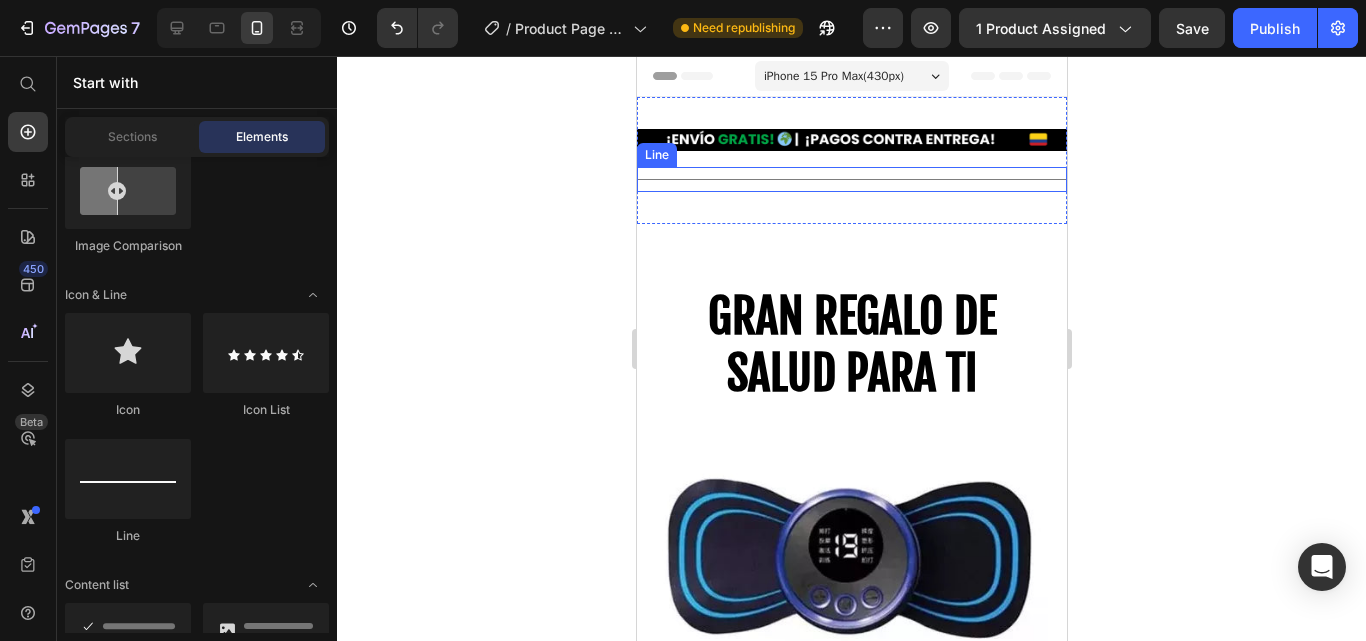 click on "Title Line" at bounding box center [851, 179] 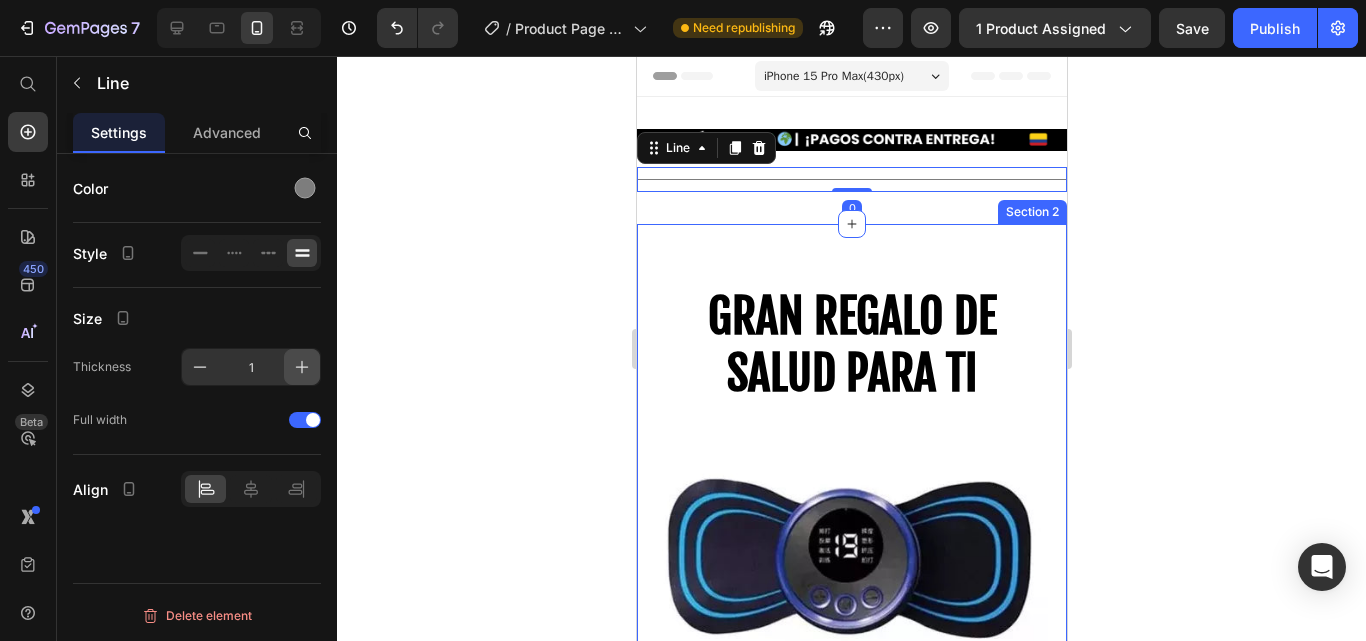 click 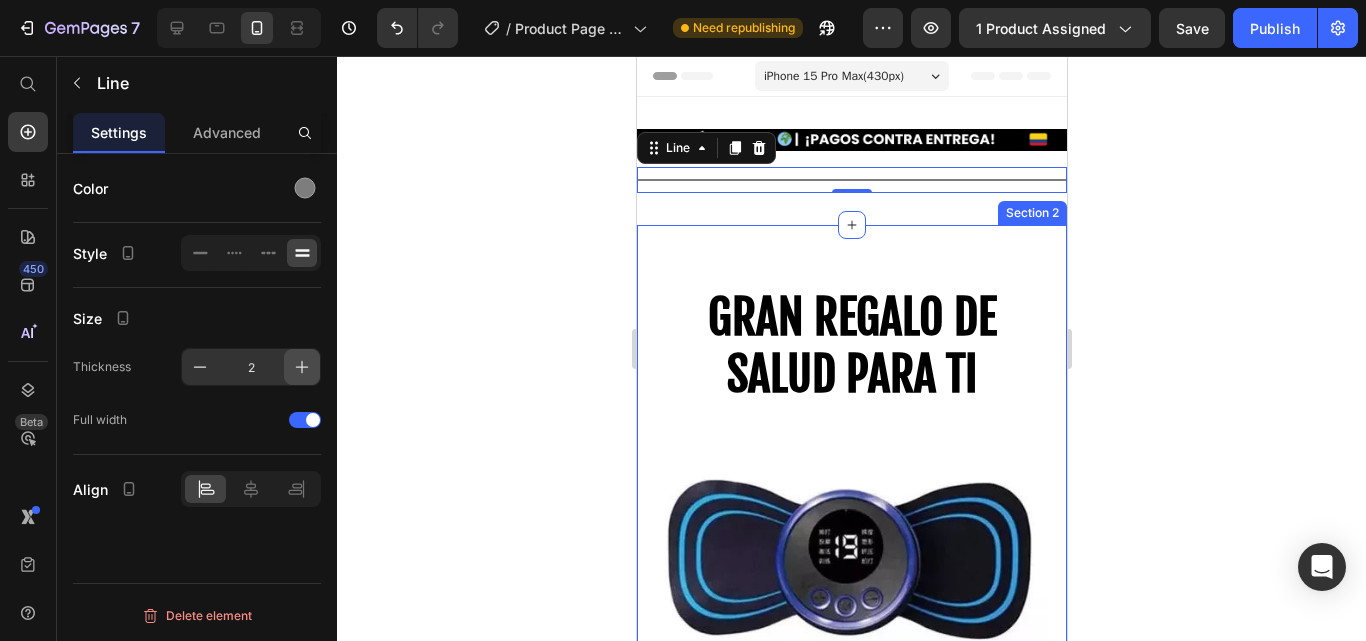 click 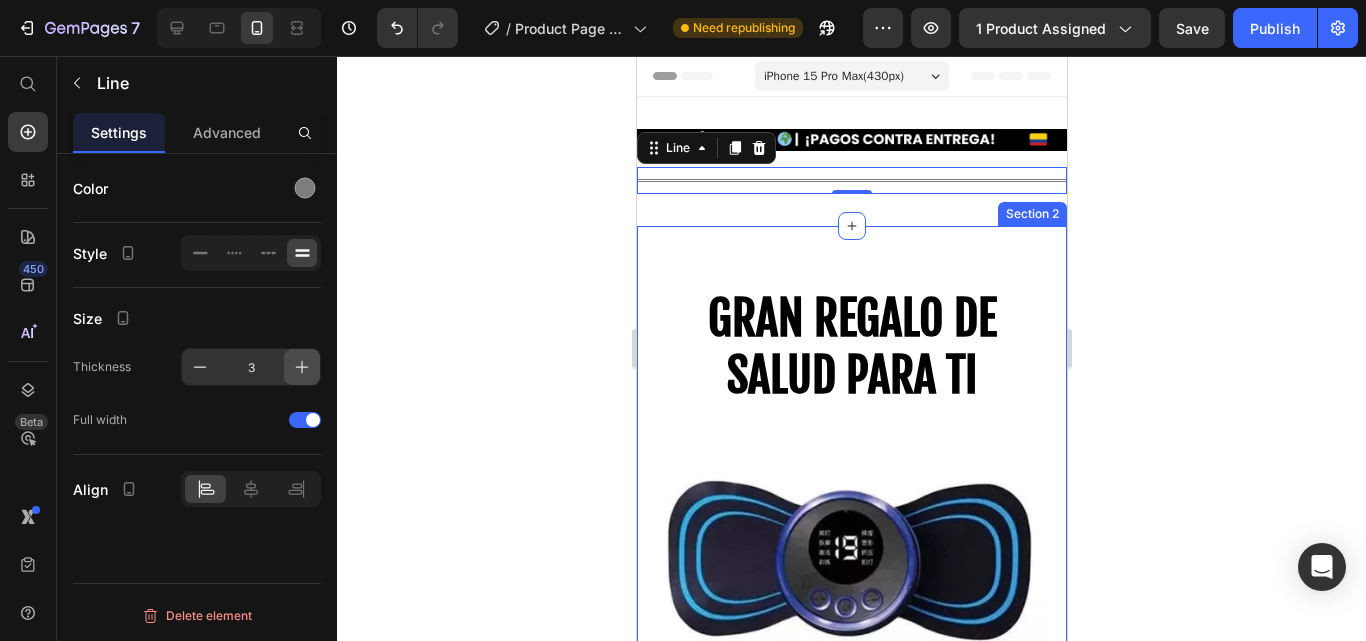 click 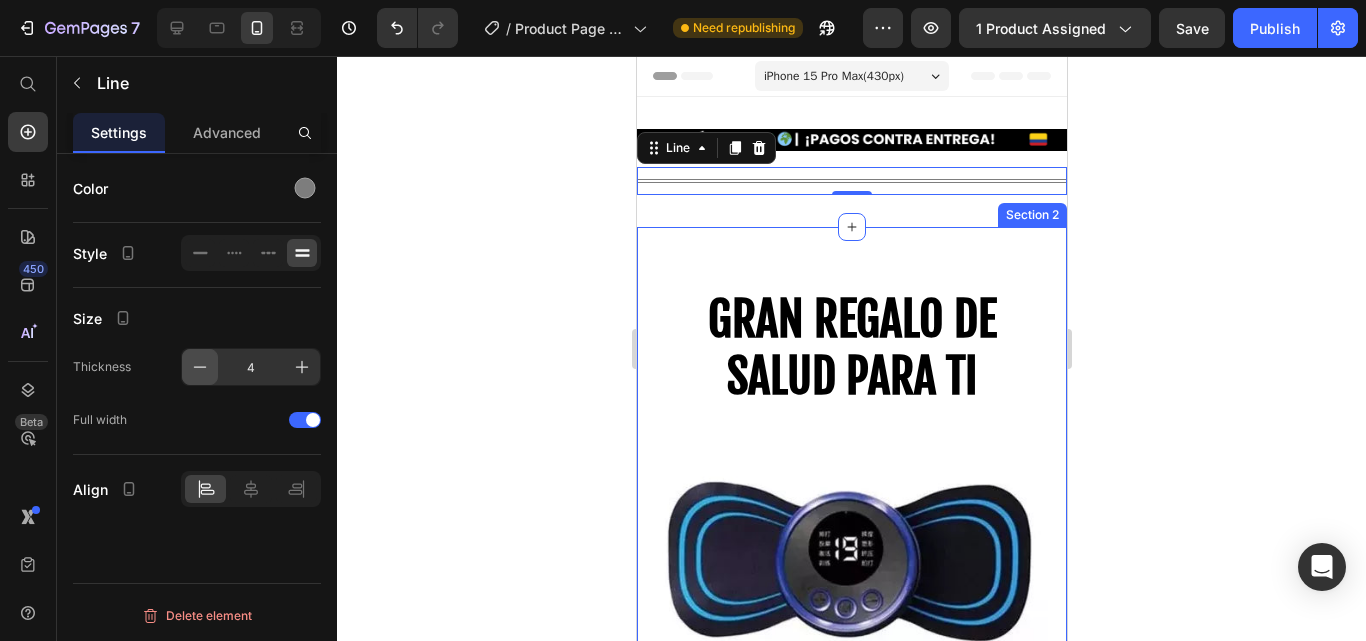 click 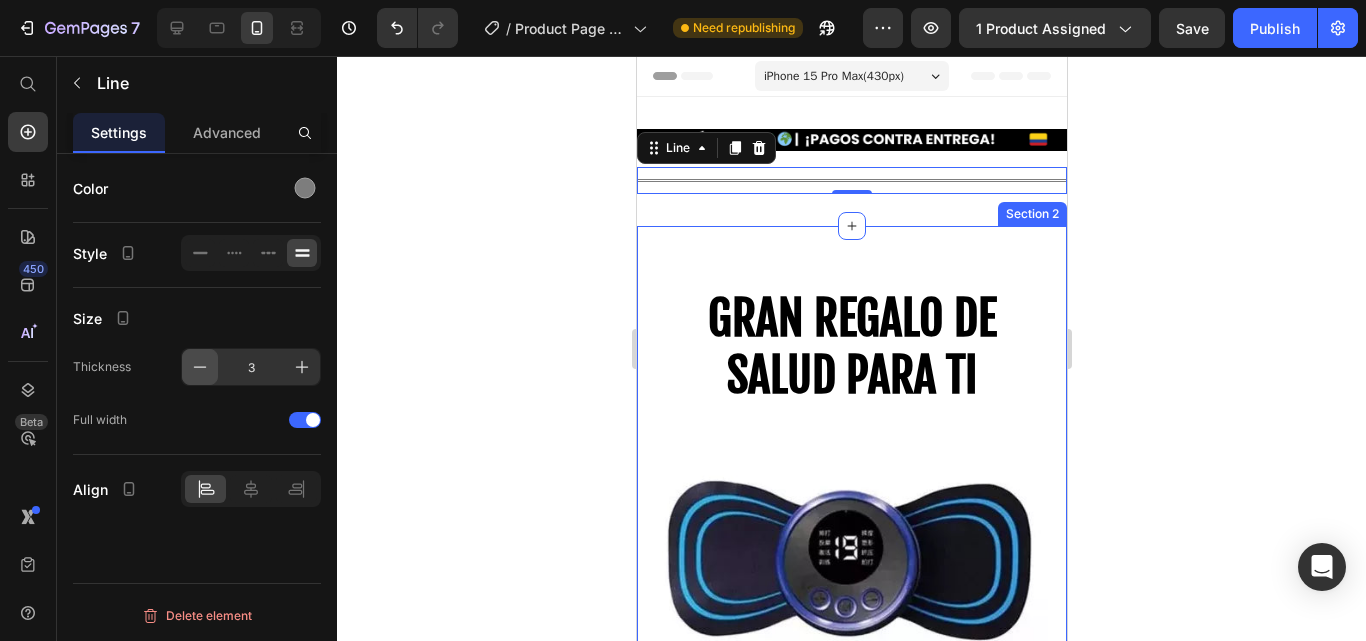 click 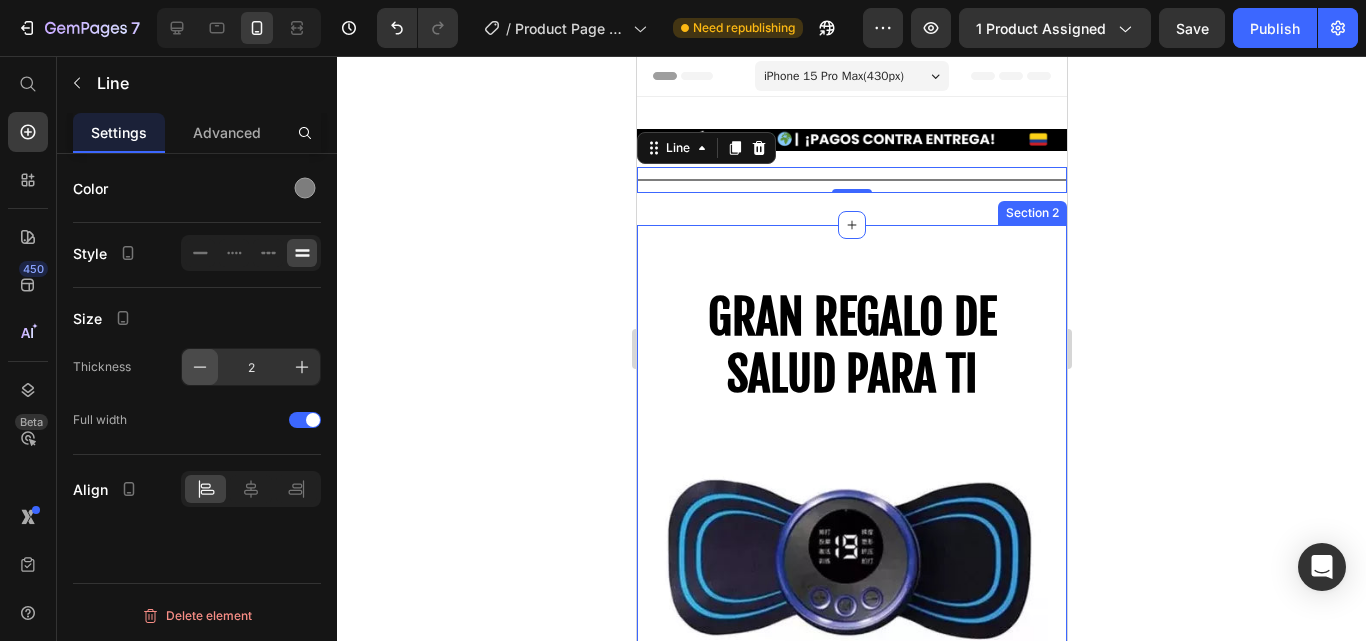 click 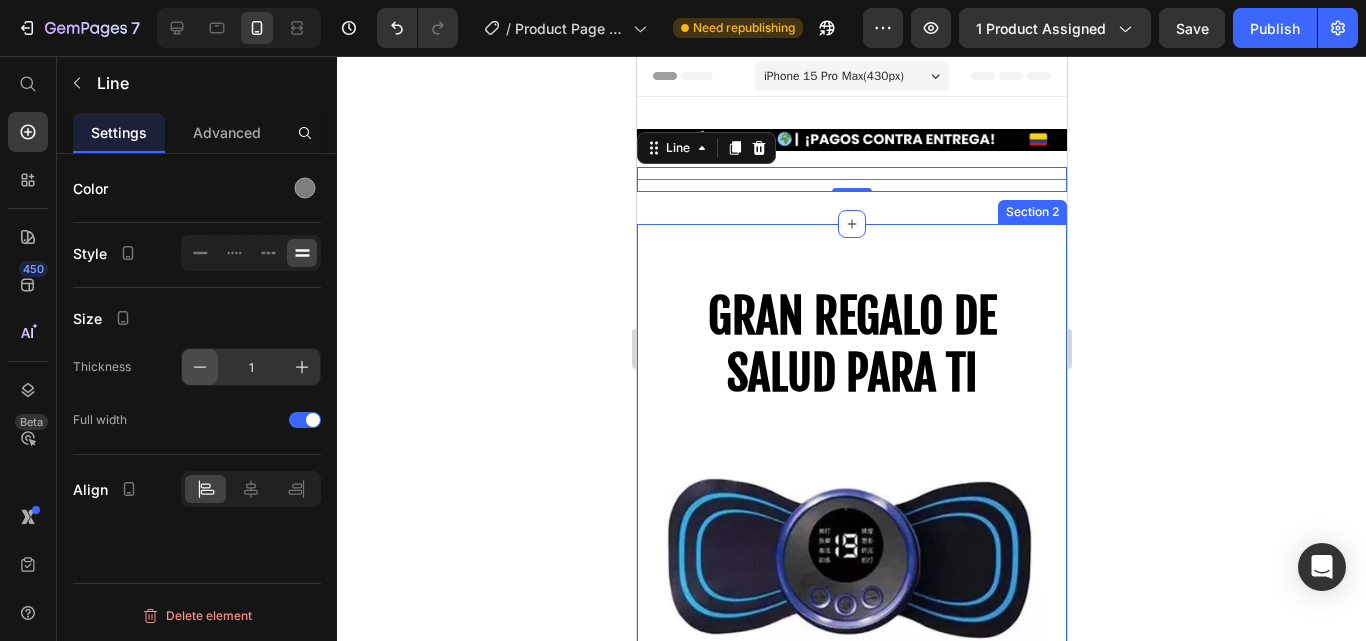click 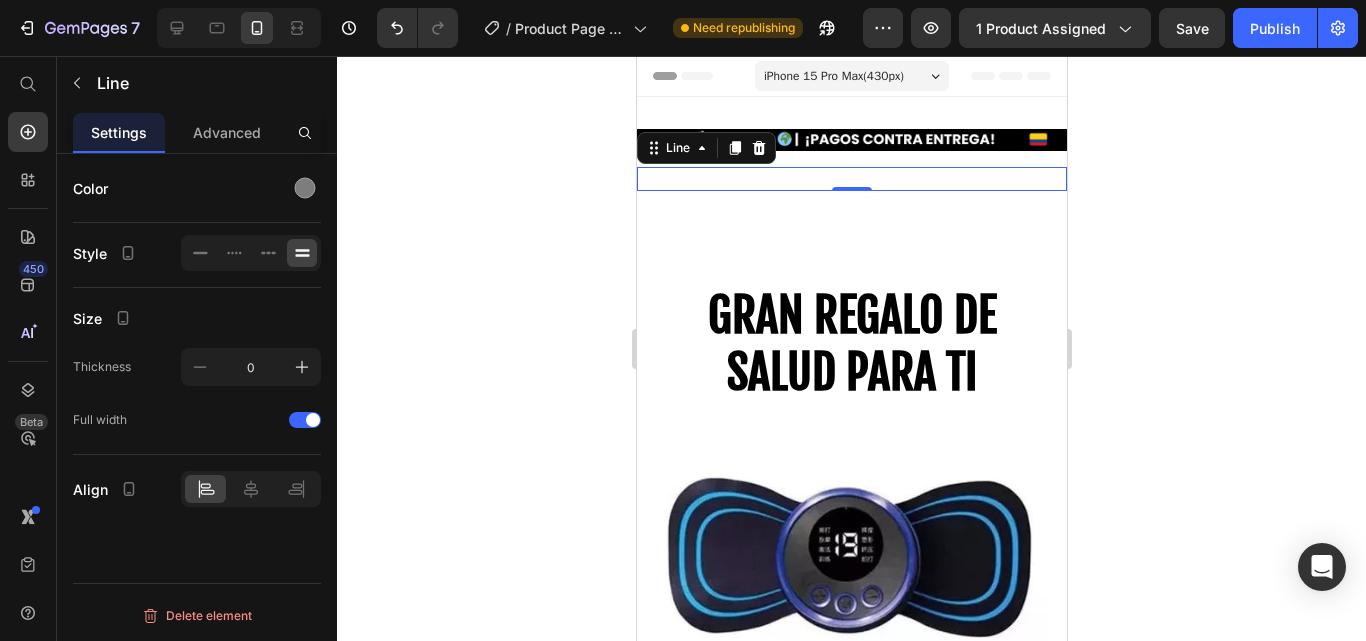 click 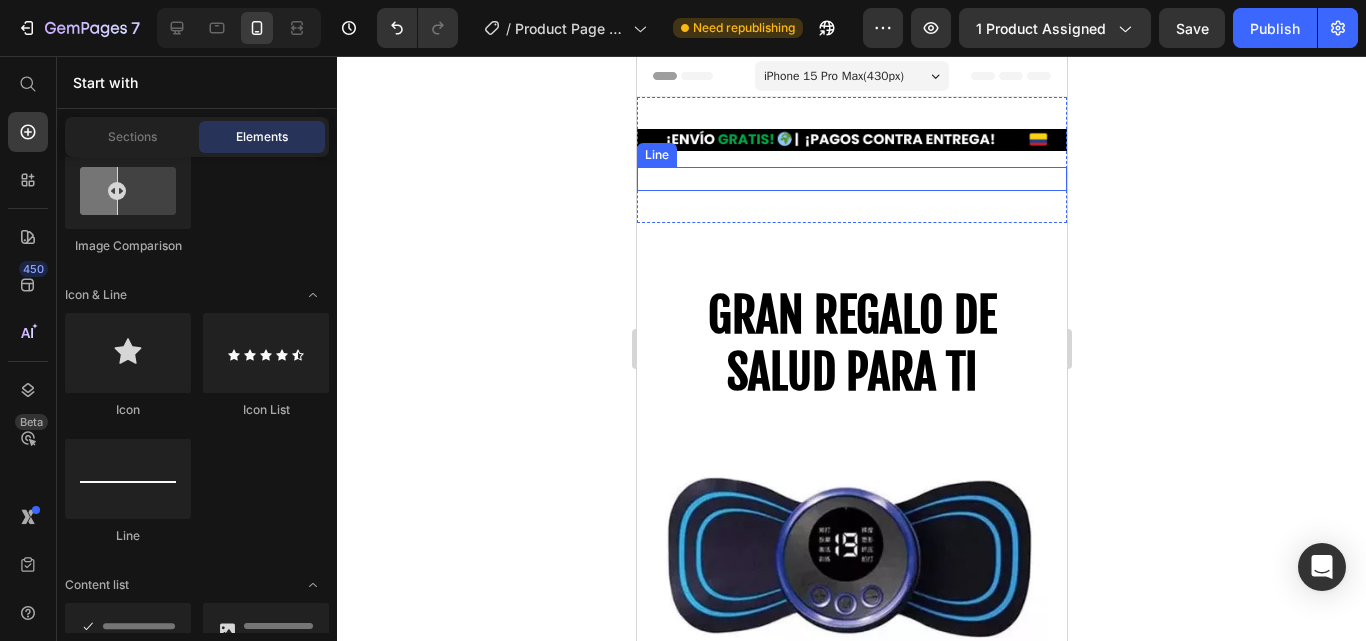 click on "Title Line" at bounding box center (851, 179) 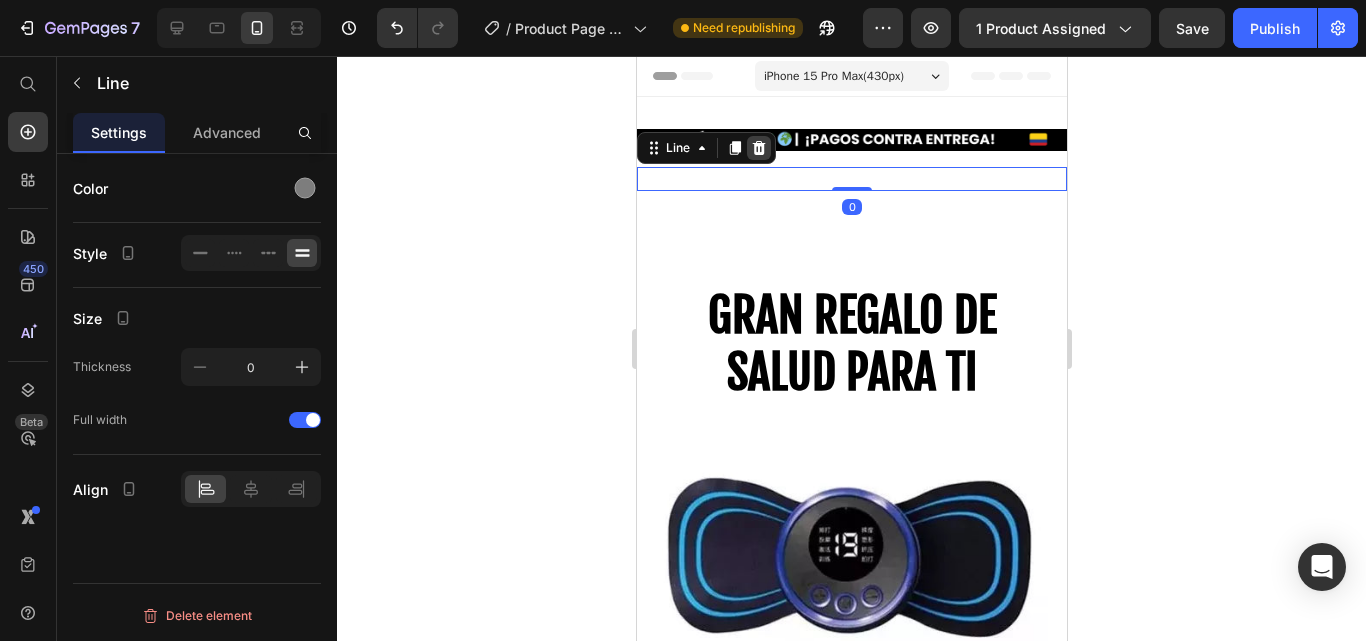 click 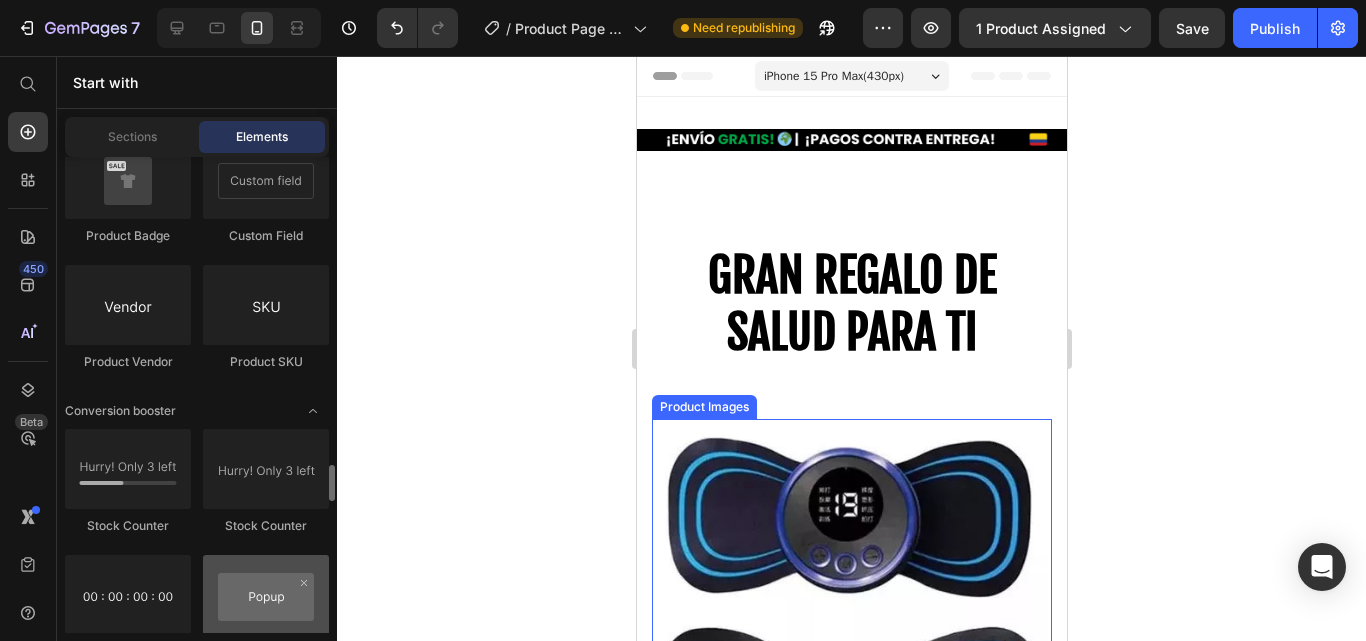 scroll, scrollTop: 4200, scrollLeft: 0, axis: vertical 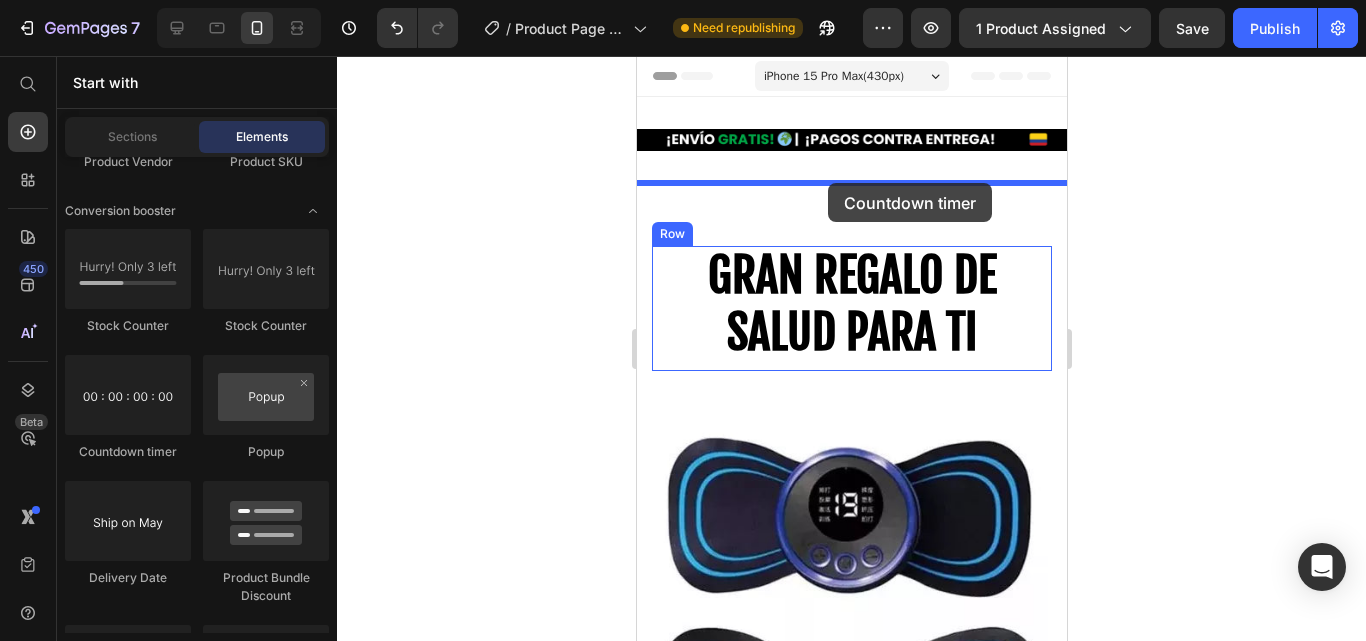 drag, startPoint x: 872, startPoint y: 474, endPoint x: 827, endPoint y: 184, distance: 293.4706 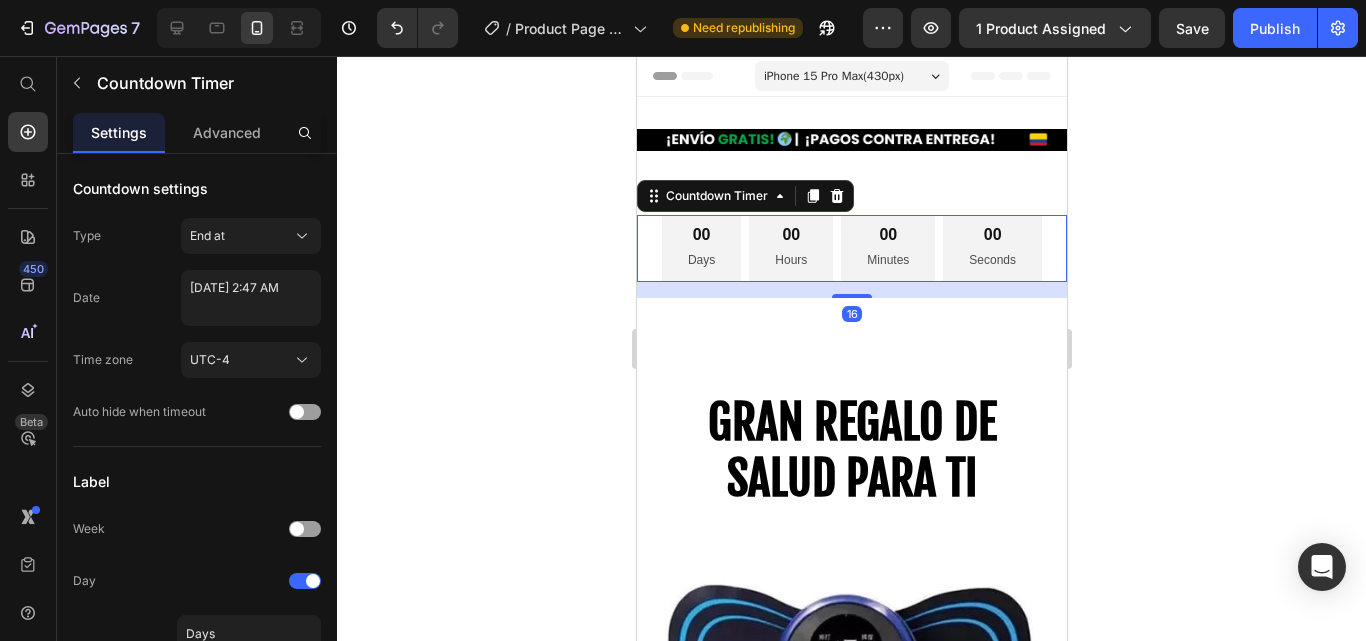 click 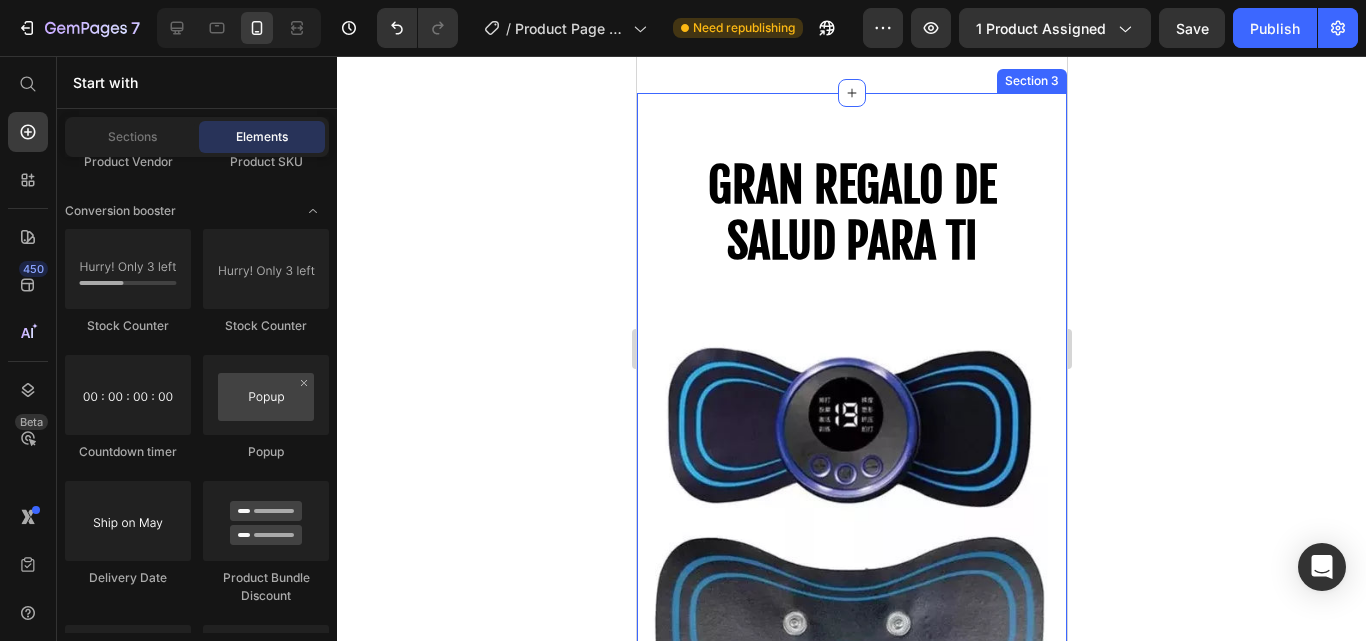 scroll, scrollTop: 0, scrollLeft: 0, axis: both 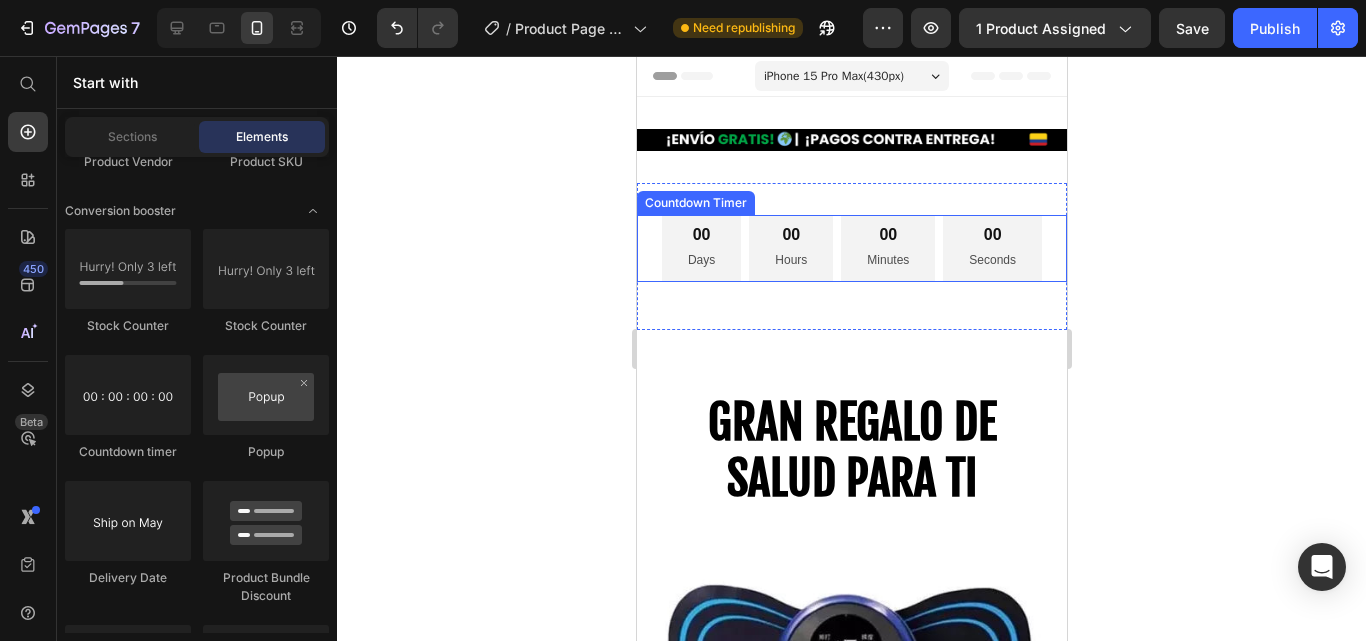 click on "00" at bounding box center [887, 235] 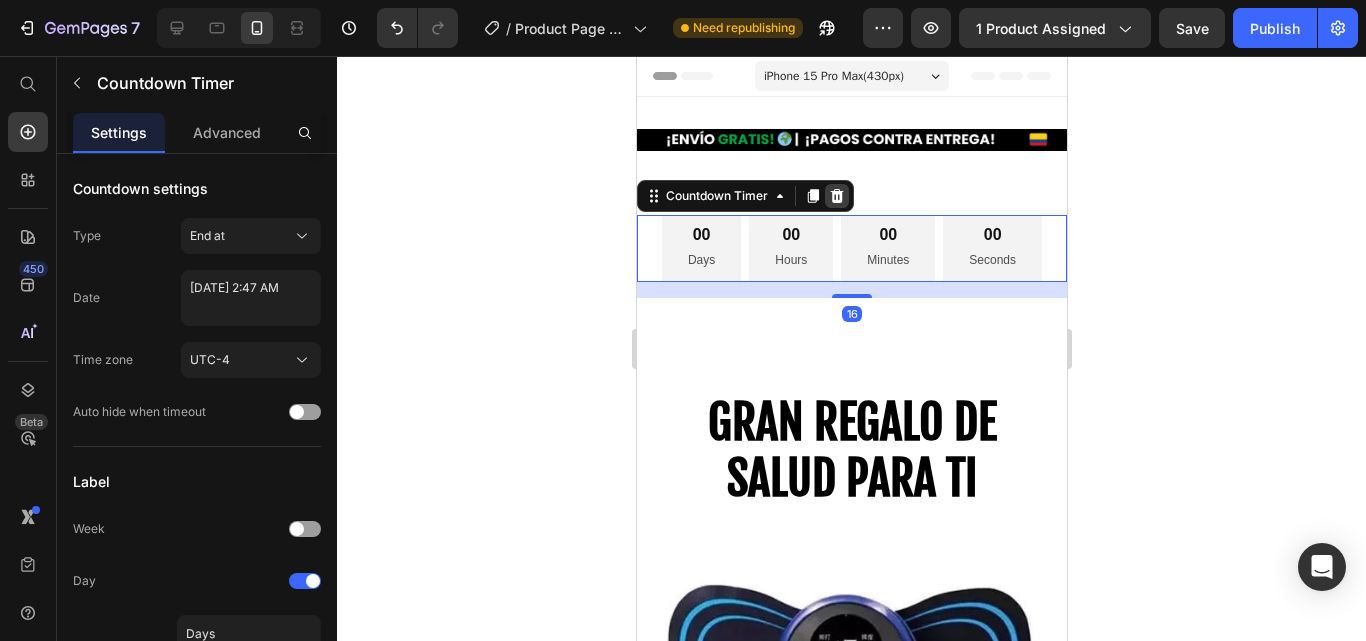 click 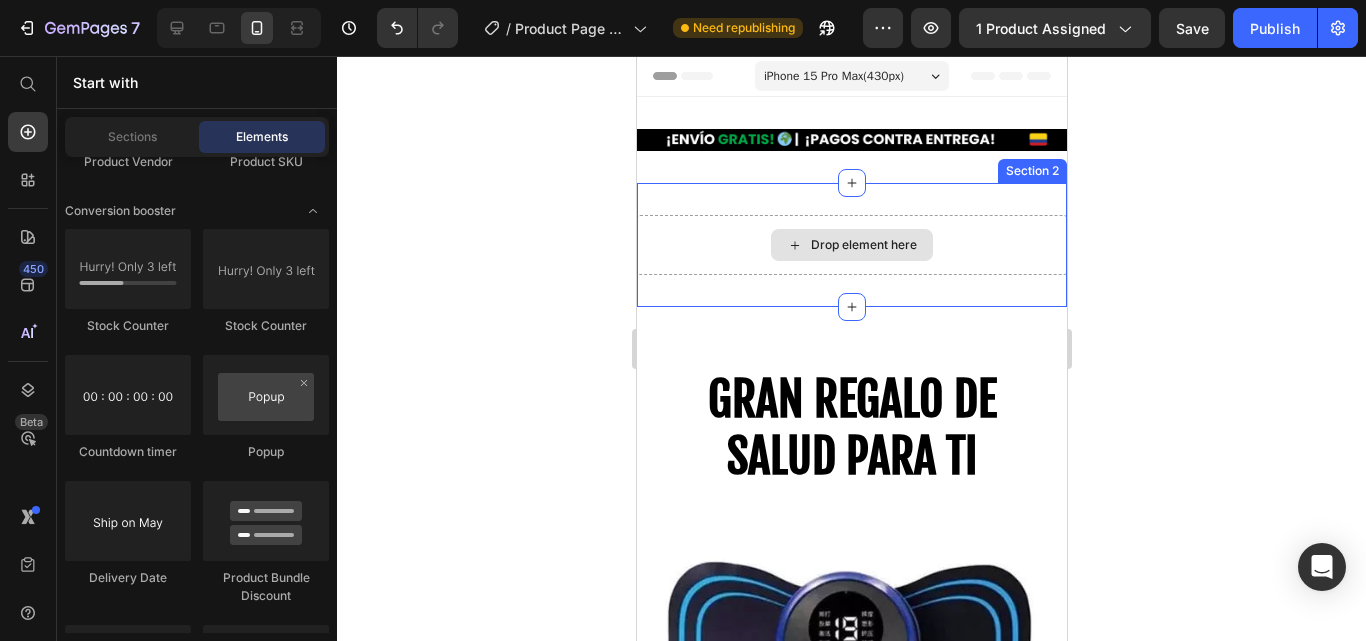 click on "Drop element here" at bounding box center (863, 245) 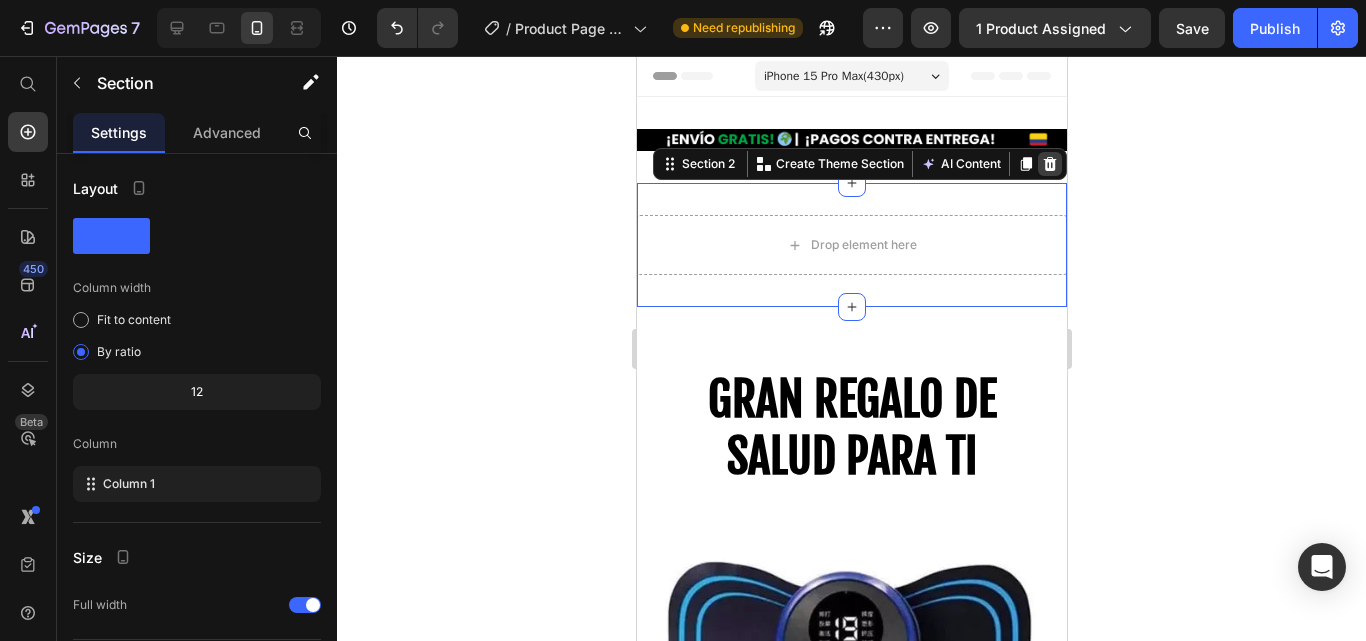 click 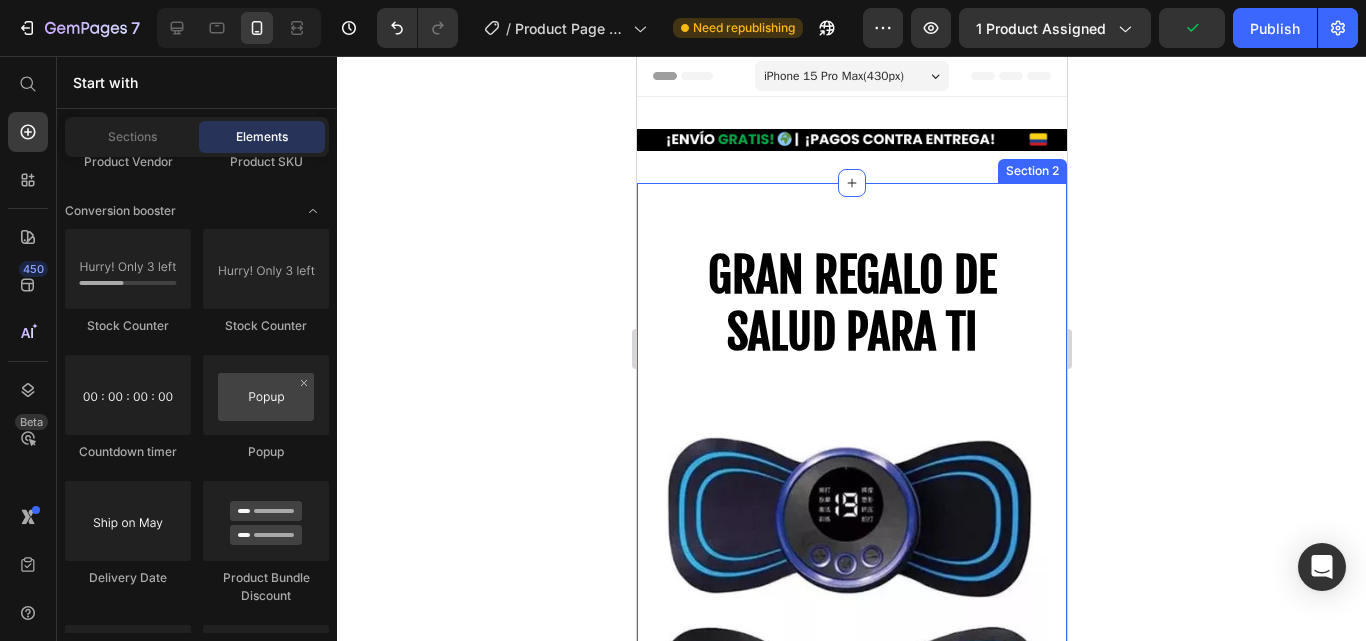click on "⁠⁠⁠⁠⁠⁠⁠ GRAN REGALO DE SALUD PARA TI Heading Row Product Images MINI MASAJEADOR RECARGABLE (P) Title Para la recuperación del alivio del dolor muscular. Text block                Icon                Icon                Icon                Icon                Icon Icon List Hoz (224 reviews) Text block Row                Title Line $49.900,00 (P) Price $80.000,00 (P) Price Row OFERTA 38% OFF Discount Tag Row Image 12H+Trabajo completo Text block Row Image 8 Modos  Text block Row Image 19 Velocidades Text block Row Row Image ¡Solo quedan 7 en Stock! Text block ¡60 personas han comprado este articulo en la ultima hora! Text block Row 1 (P) Quantity añadir al carrito (P) Cart Button Row comprar ahora (P) Dynamic Checkout
Especificaciónes
¿Que hay en la caja?
Como usar Accordion Product Section 2" at bounding box center (851, 1116) 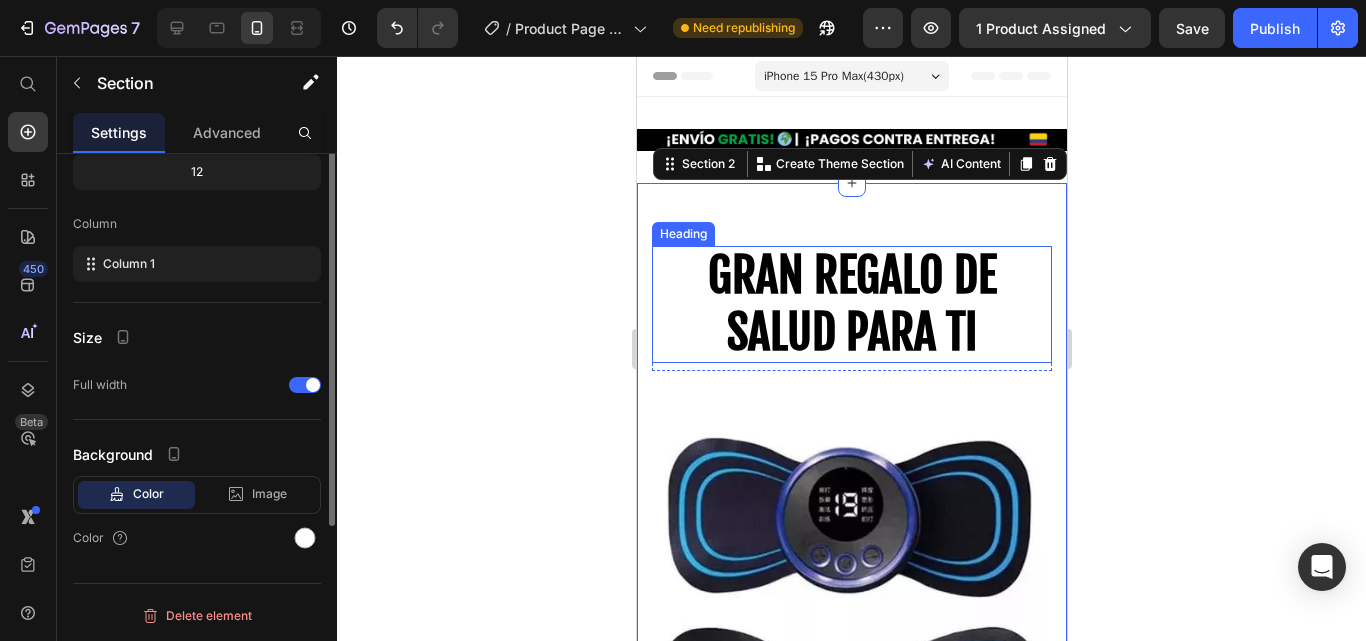 scroll, scrollTop: 0, scrollLeft: 0, axis: both 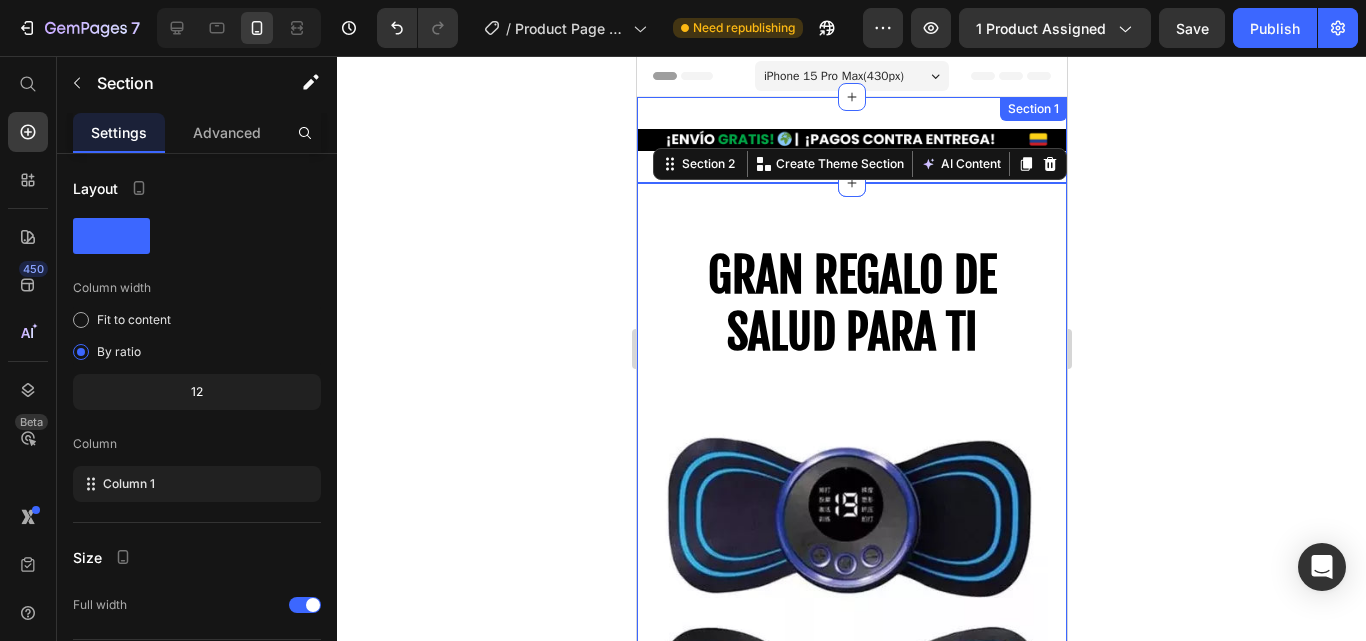 click on "Image Row Section 1" at bounding box center [851, 140] 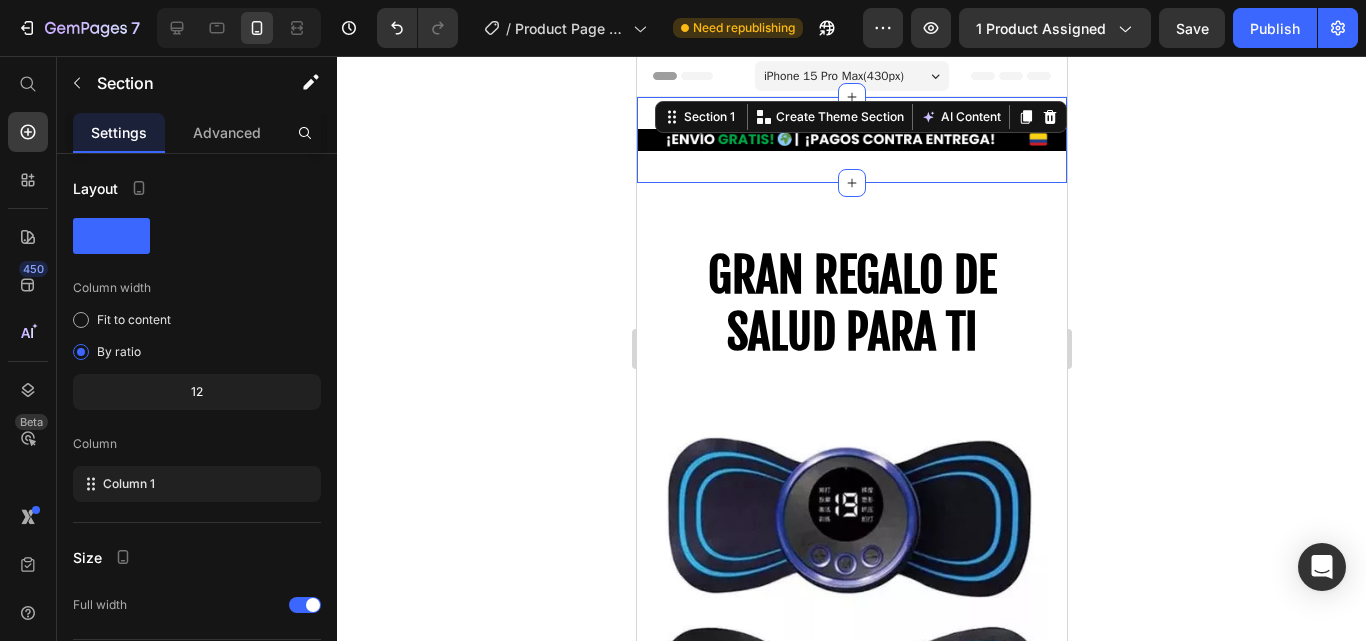 click on "Image Row Section 1   You can create reusable sections Create Theme Section AI Content Write with [PERSON_NAME] What would you like to describe here? Tone and Voice Persuasive Product MINI ASPIRADORA PRO Show more Generate" at bounding box center [851, 140] 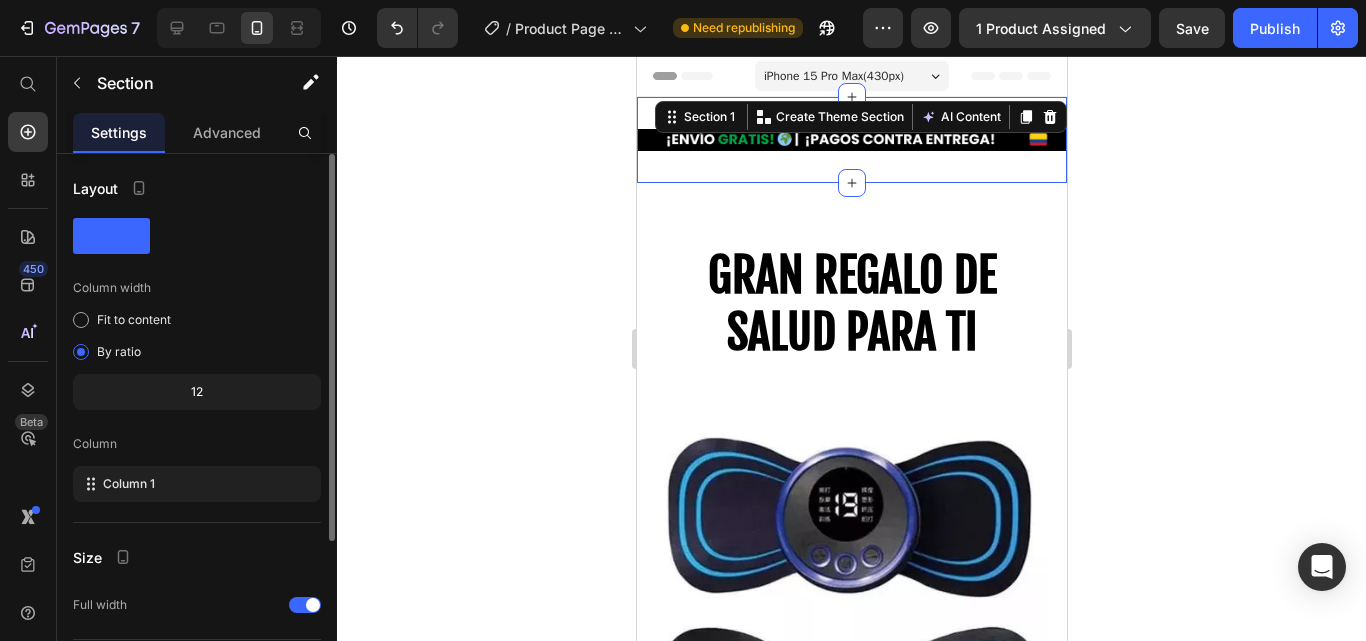 click on "12" 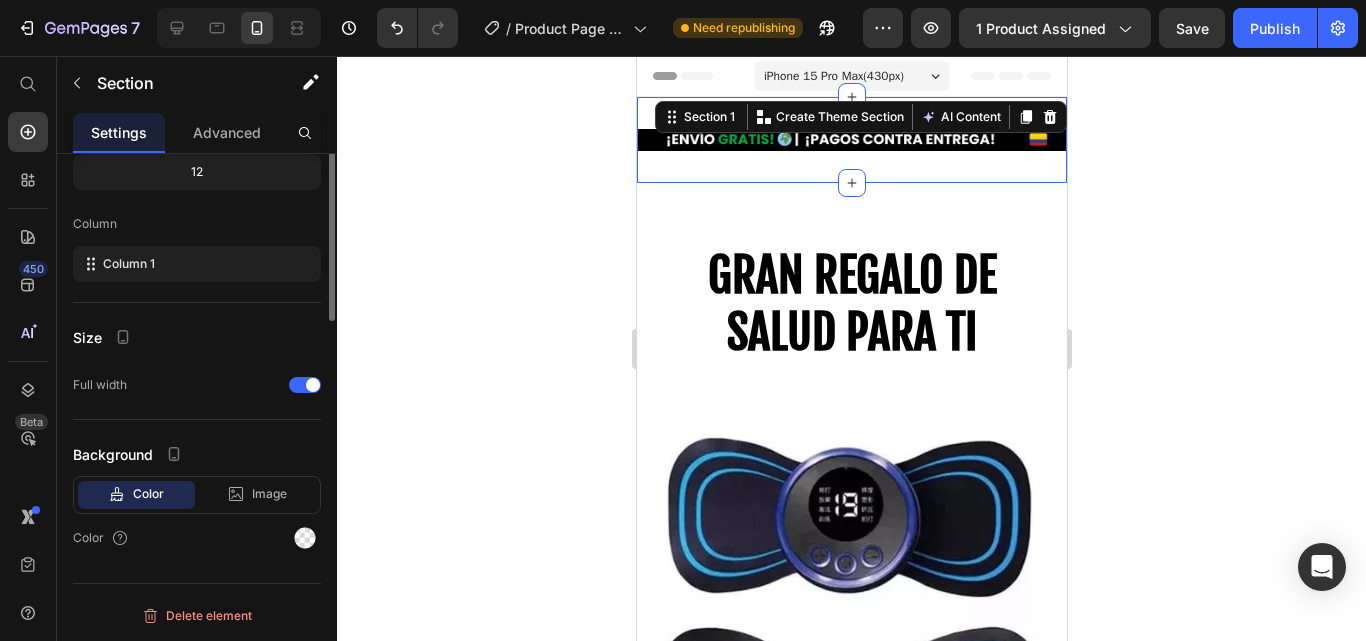 scroll, scrollTop: 0, scrollLeft: 0, axis: both 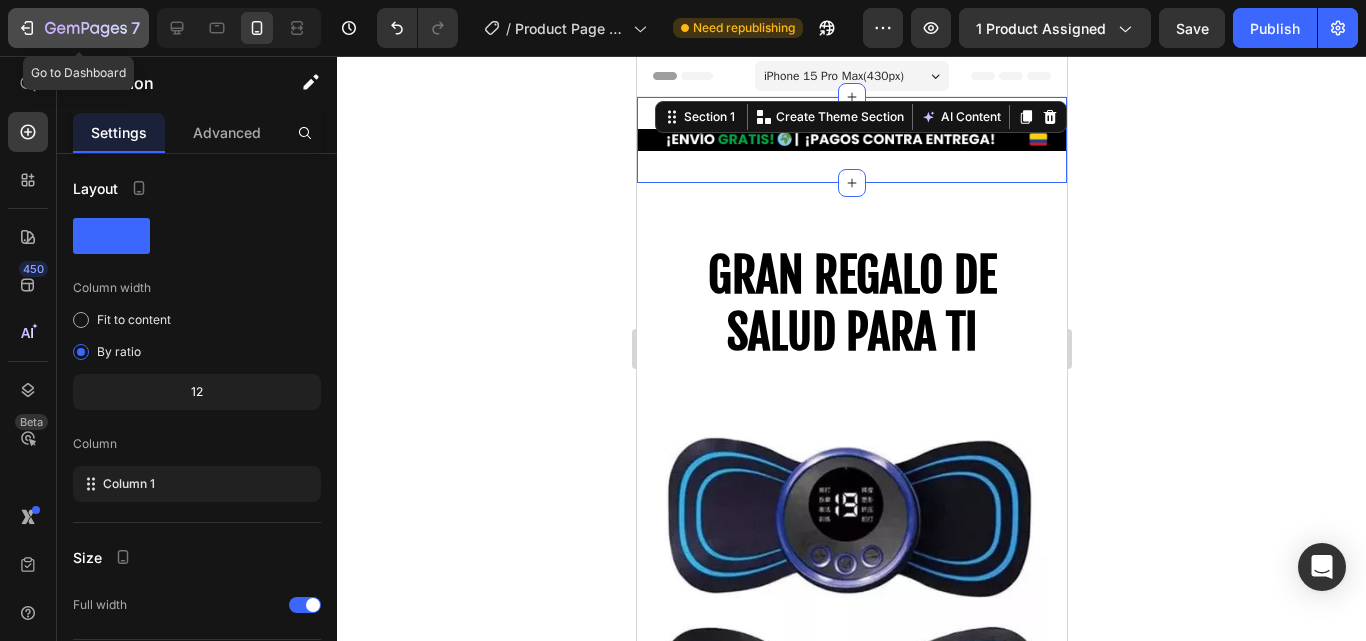click 